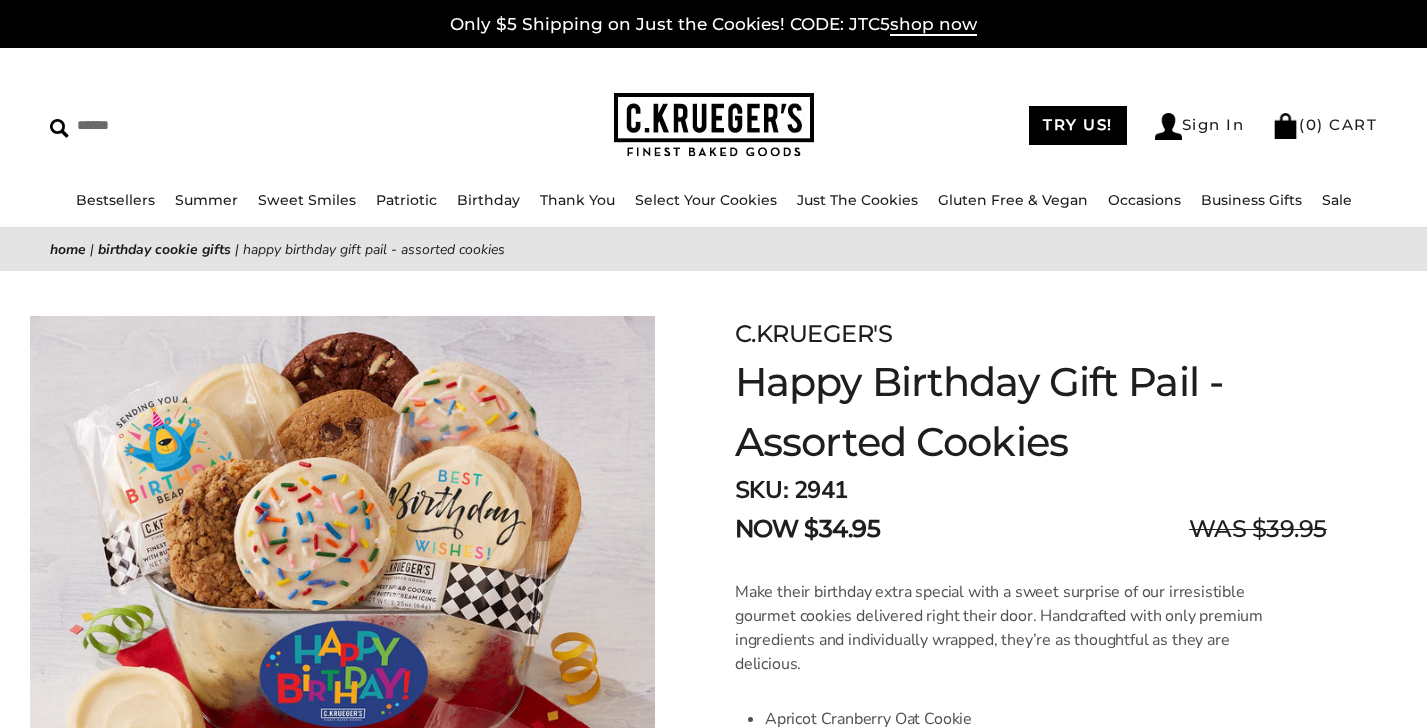 scroll, scrollTop: 0, scrollLeft: 0, axis: both 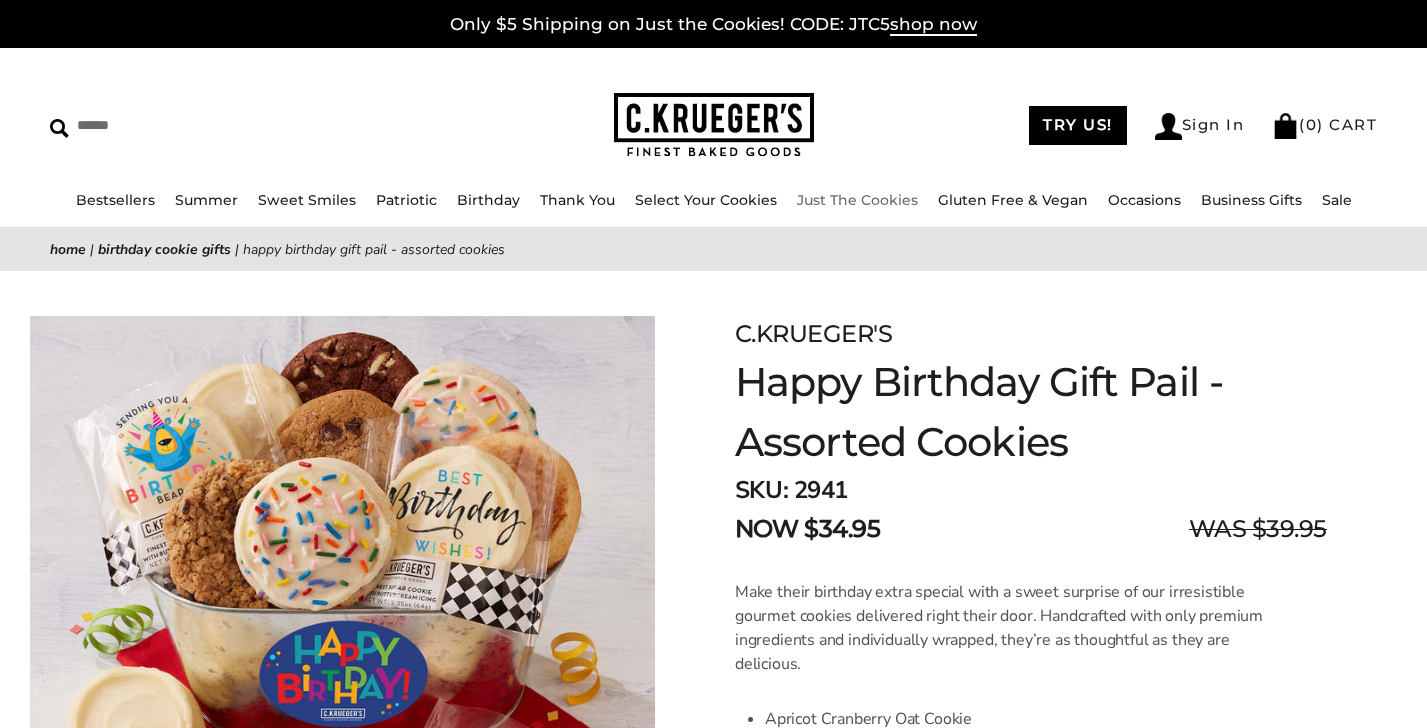 click on "Just The Cookies" at bounding box center [857, 200] 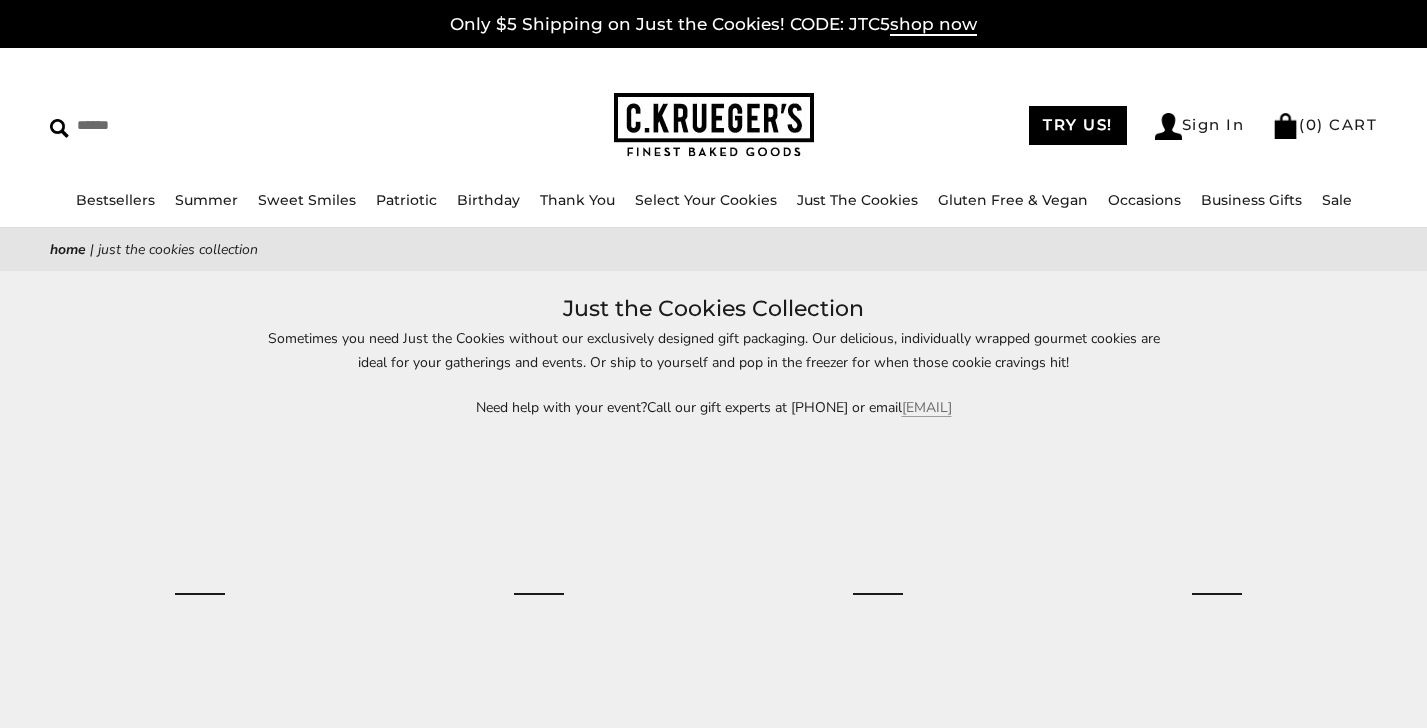 scroll, scrollTop: 0, scrollLeft: 0, axis: both 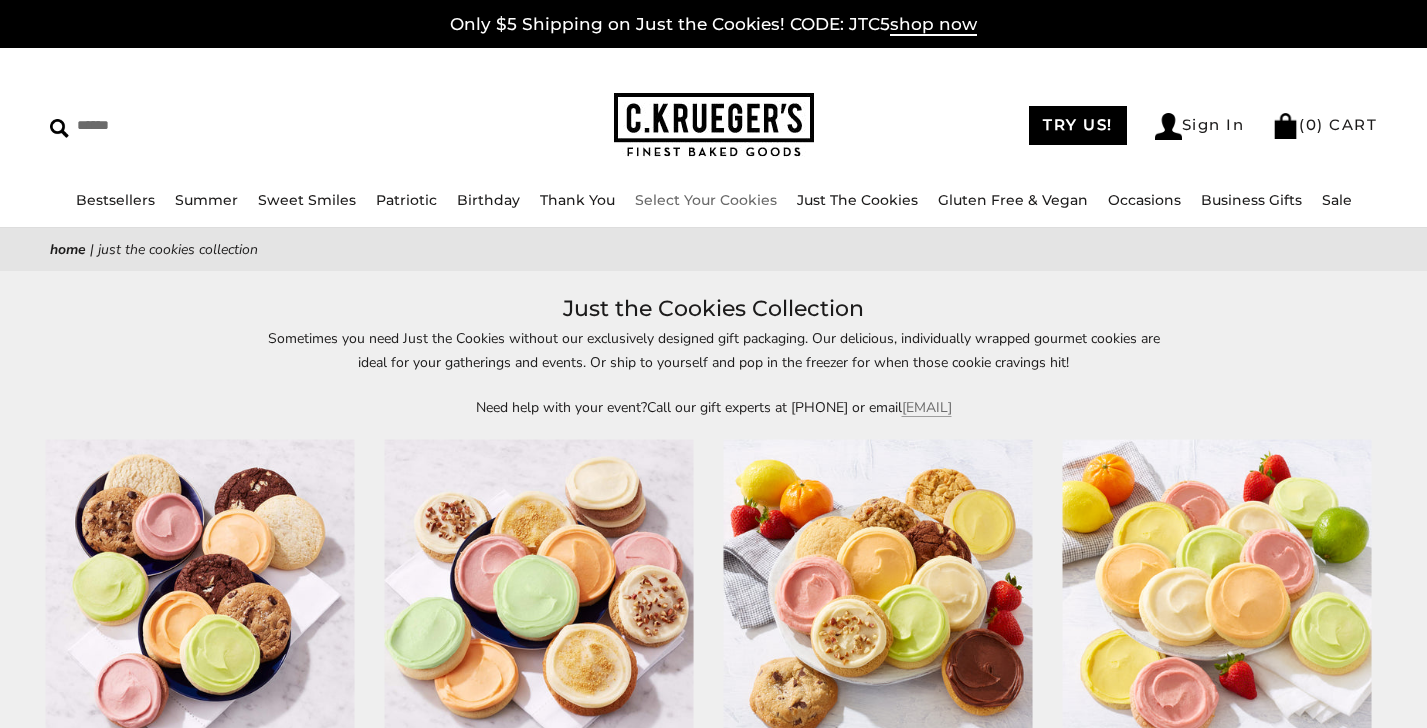click on "Select Your Cookies" at bounding box center [706, 200] 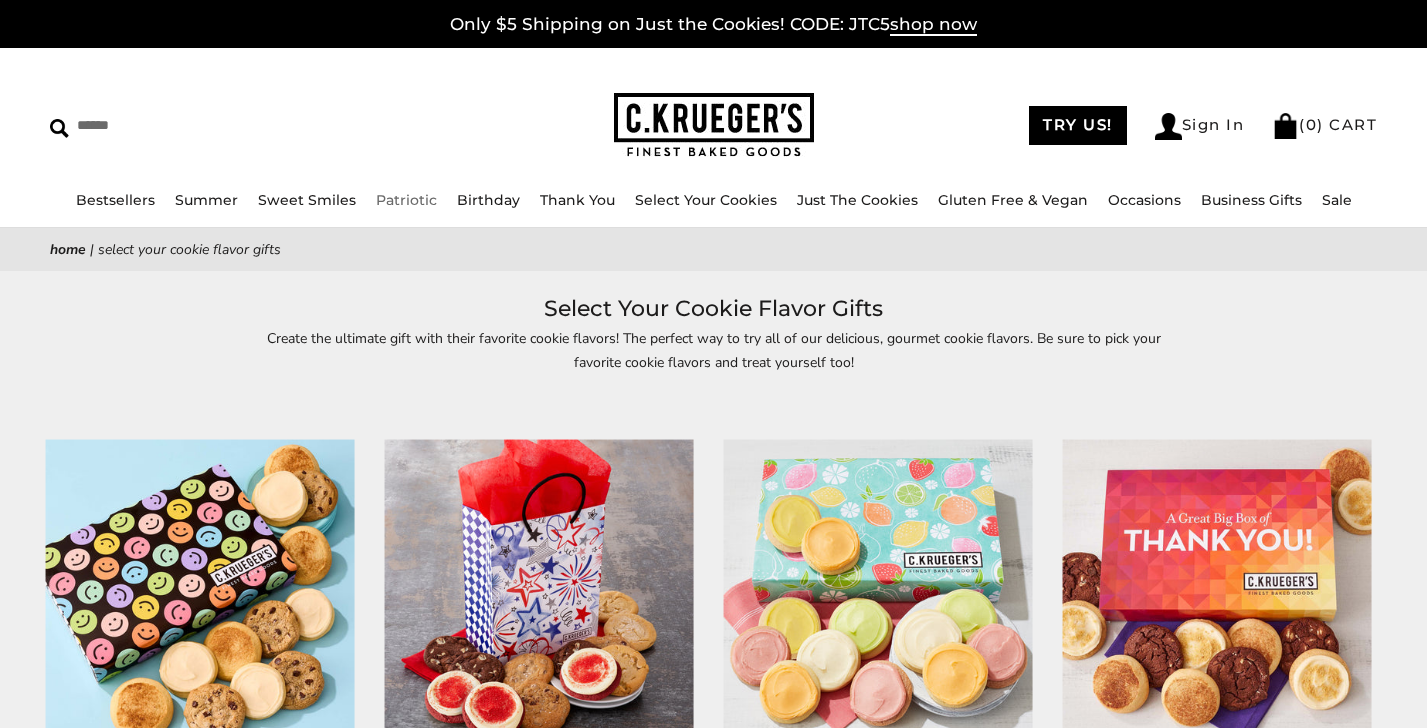 scroll, scrollTop: 0, scrollLeft: 0, axis: both 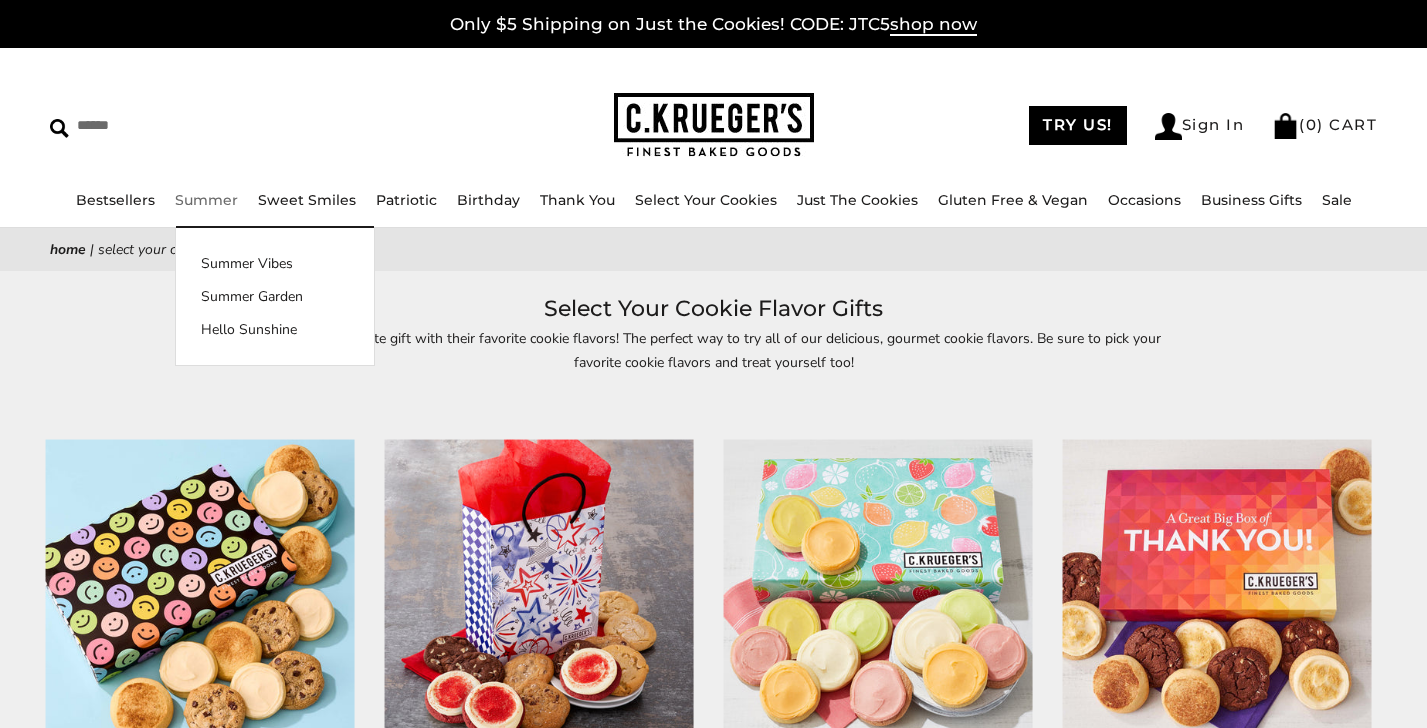 click on "Summer" at bounding box center (206, 200) 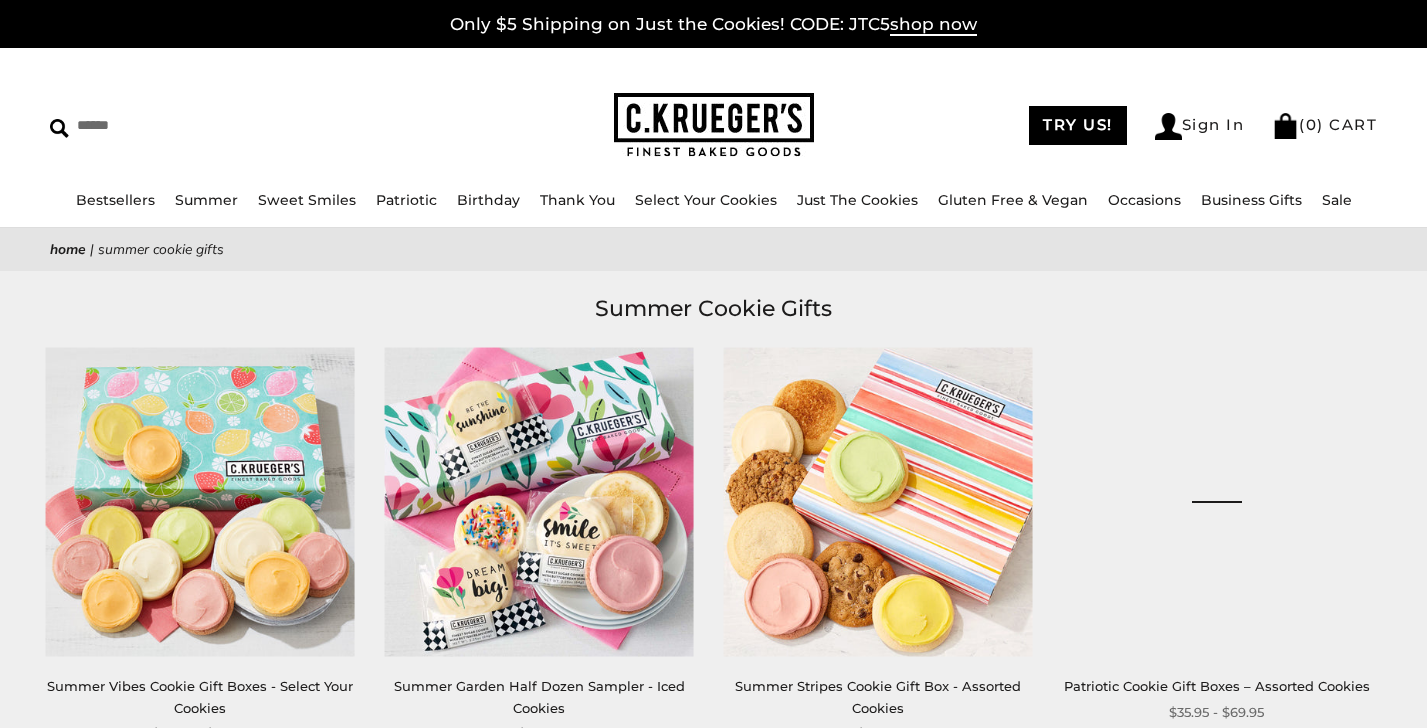 scroll, scrollTop: 0, scrollLeft: 0, axis: both 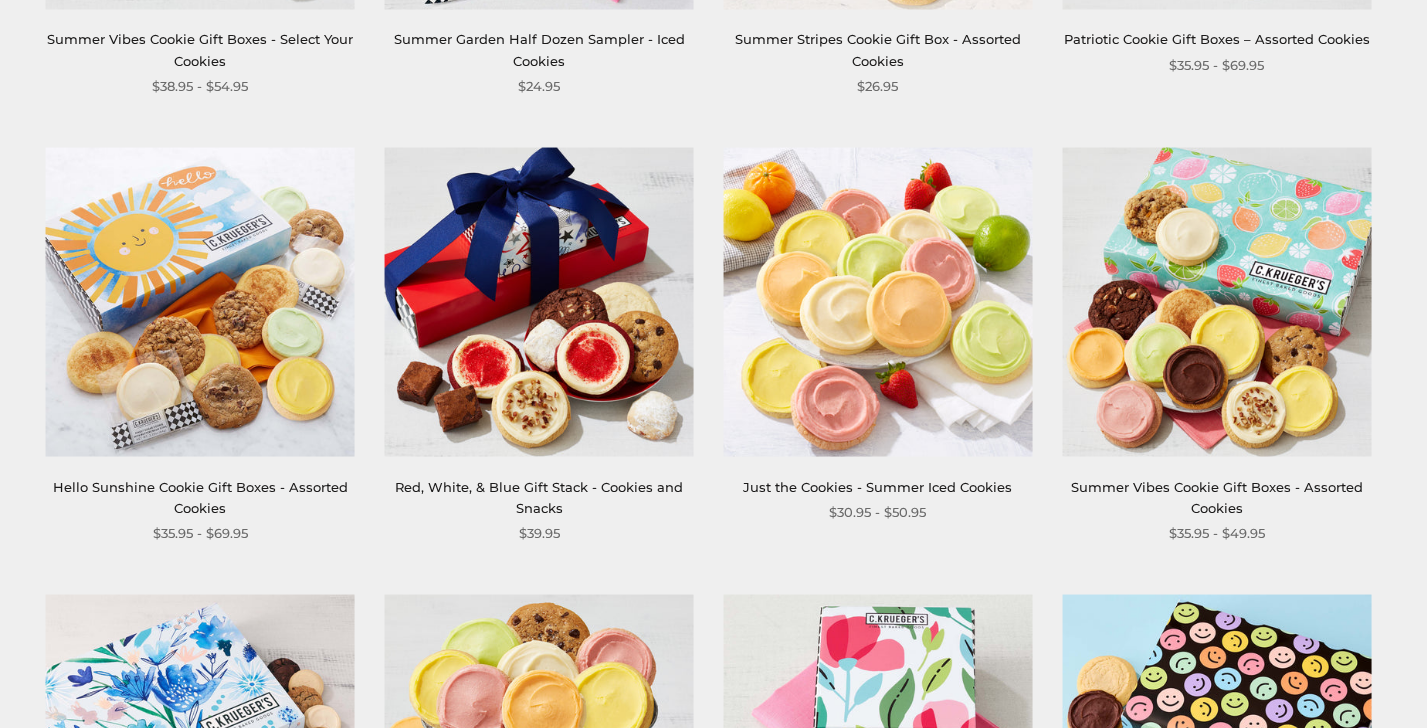 click at bounding box center [877, 302] 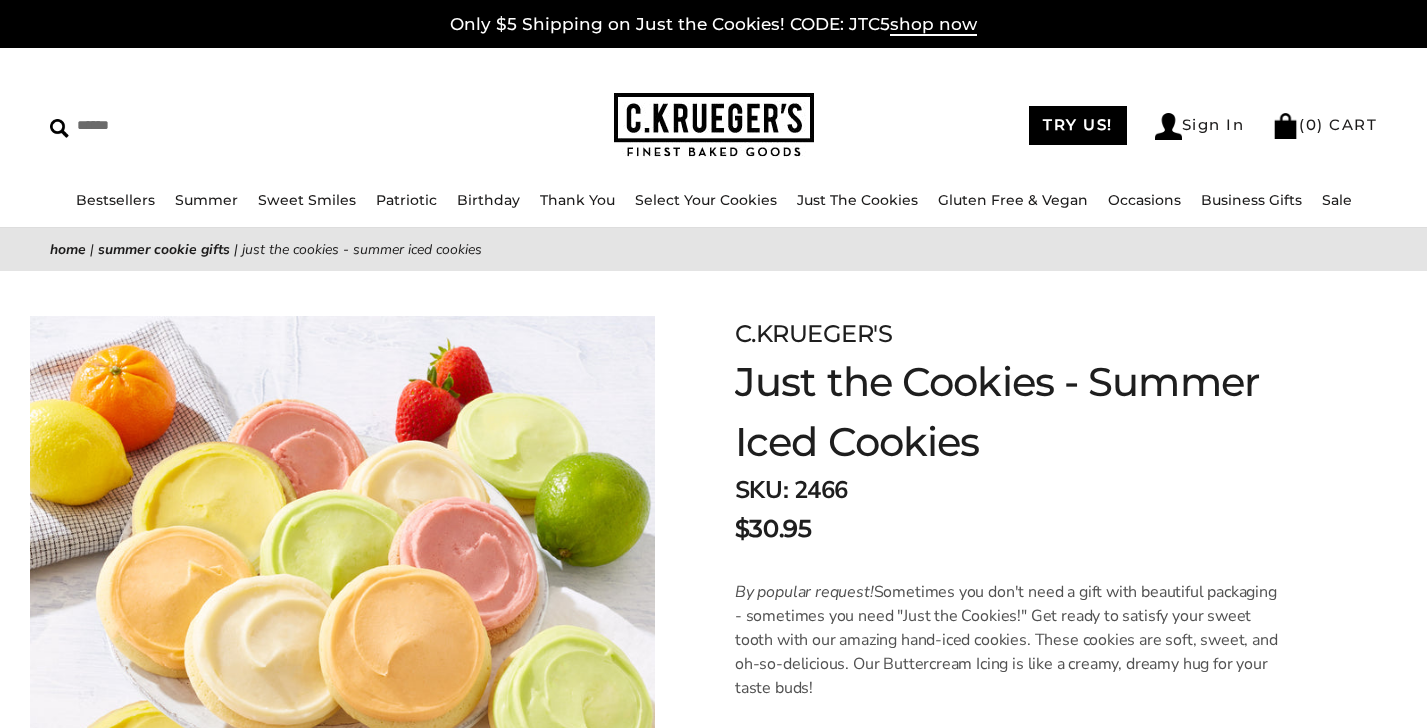 scroll, scrollTop: 0, scrollLeft: 0, axis: both 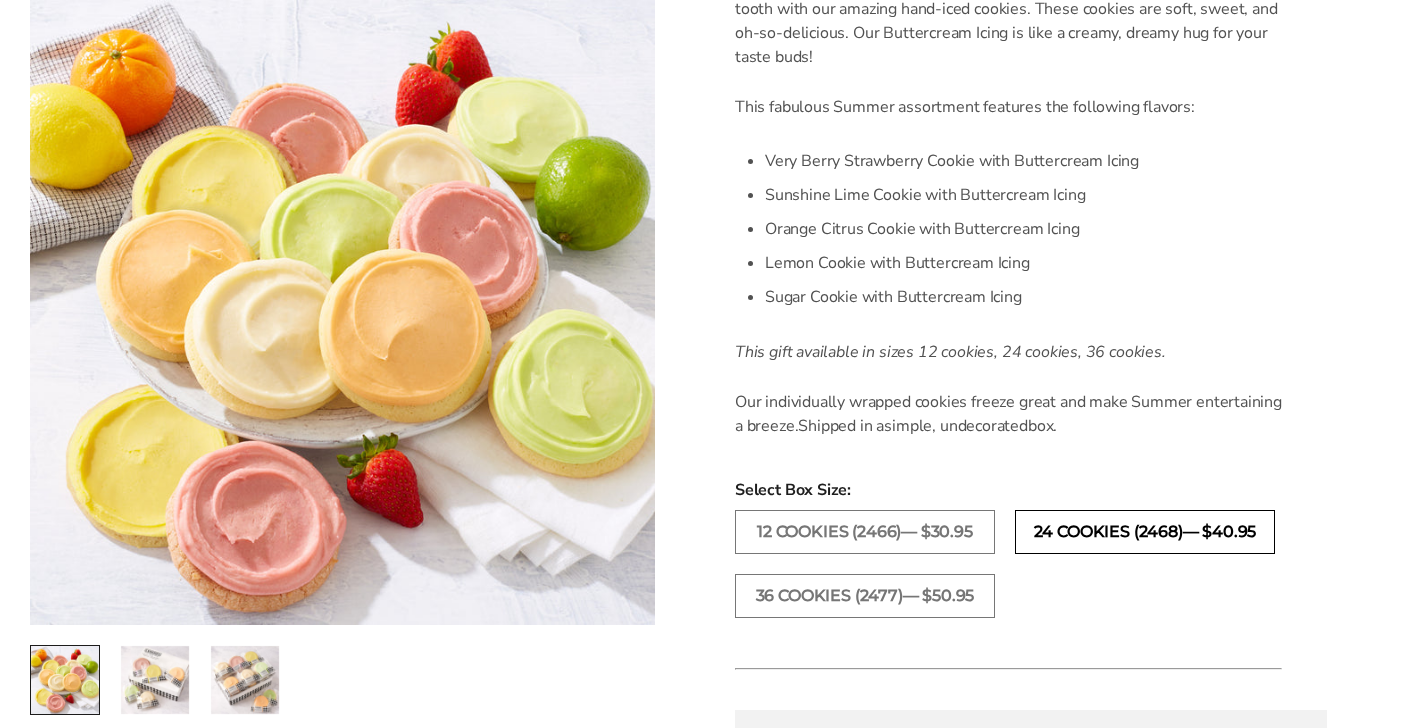 click on "24 COOKIES (2468)— $40.95" at bounding box center [1145, 532] 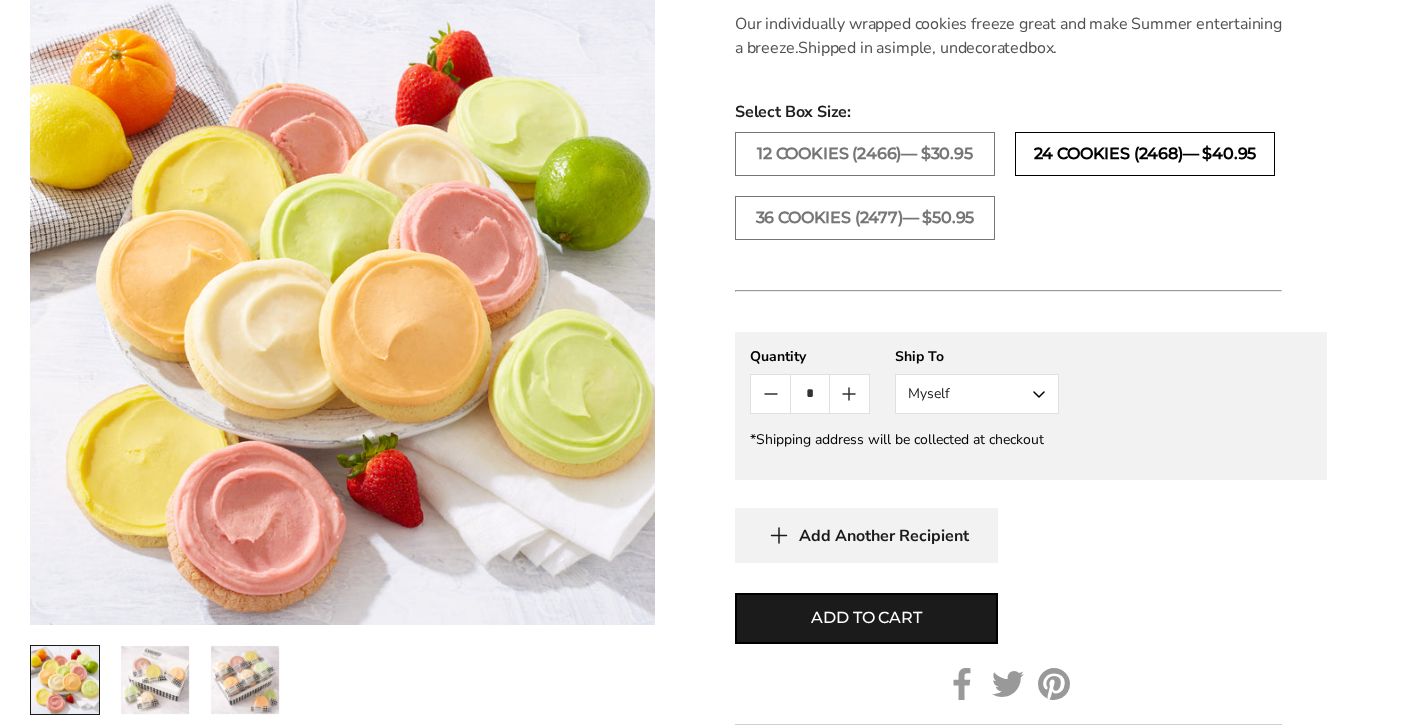 scroll, scrollTop: 1037, scrollLeft: 0, axis: vertical 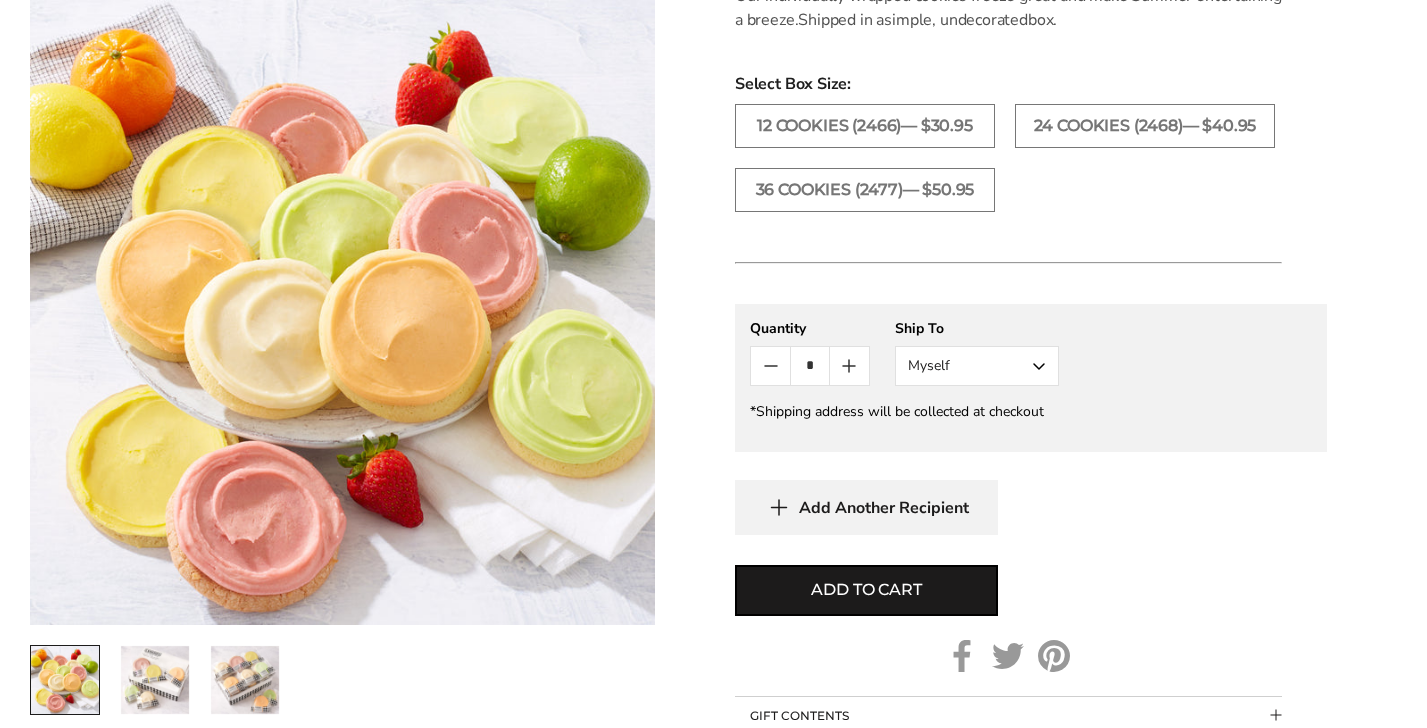 click on "Myself" at bounding box center [977, 366] 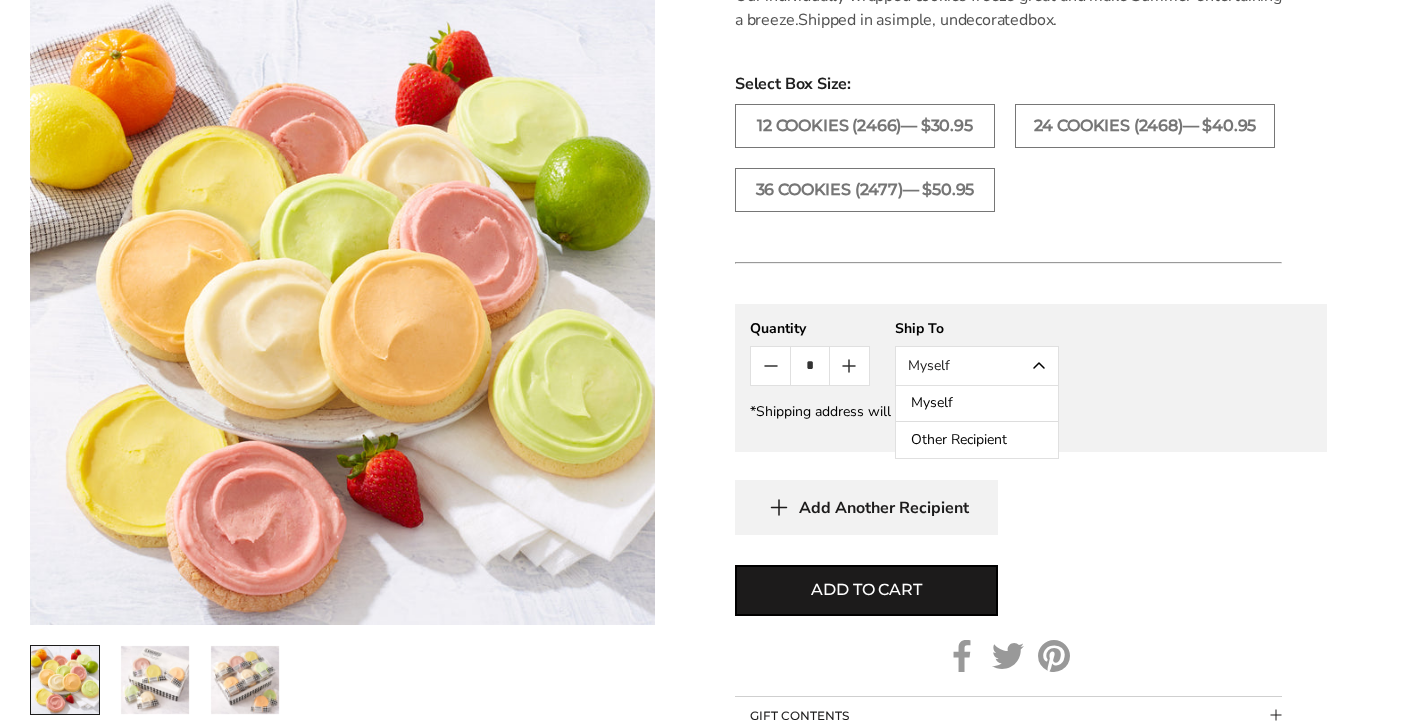 click on "Other Recipient" at bounding box center [977, 440] 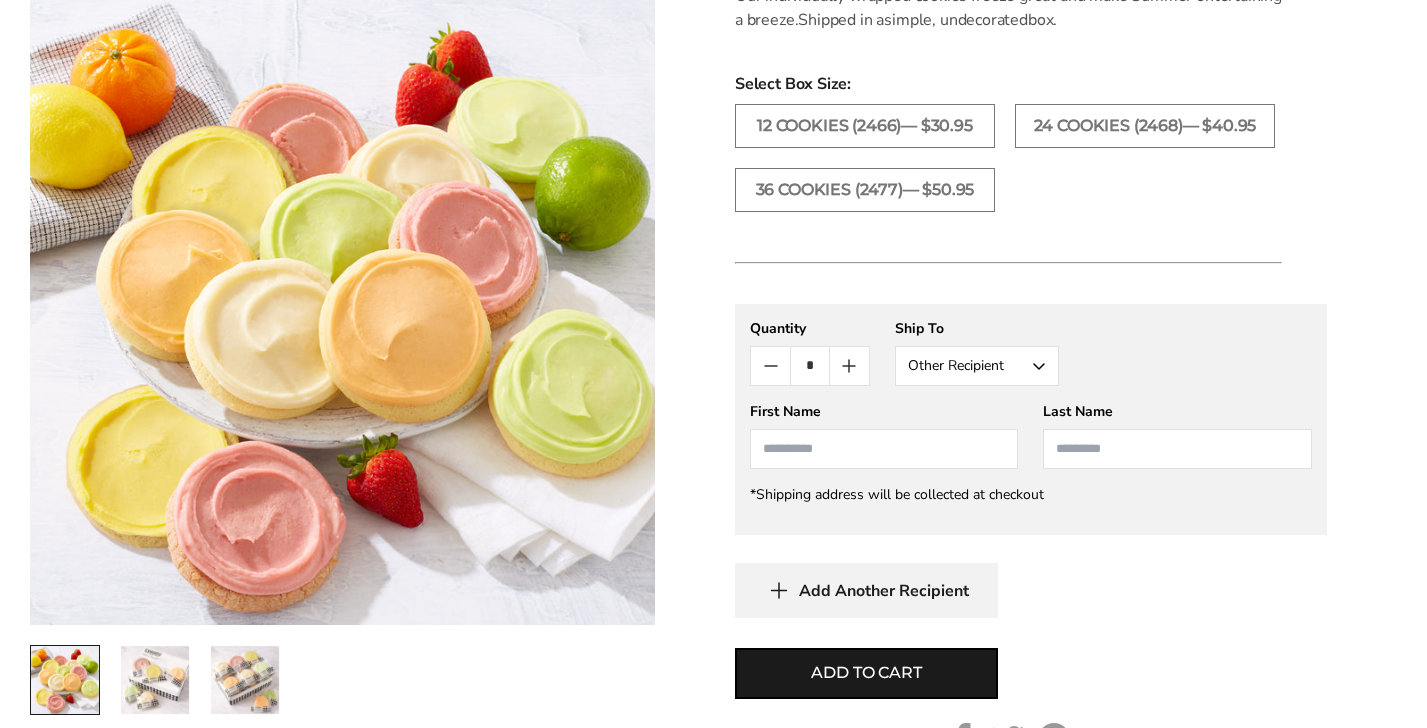 click at bounding box center [884, 449] 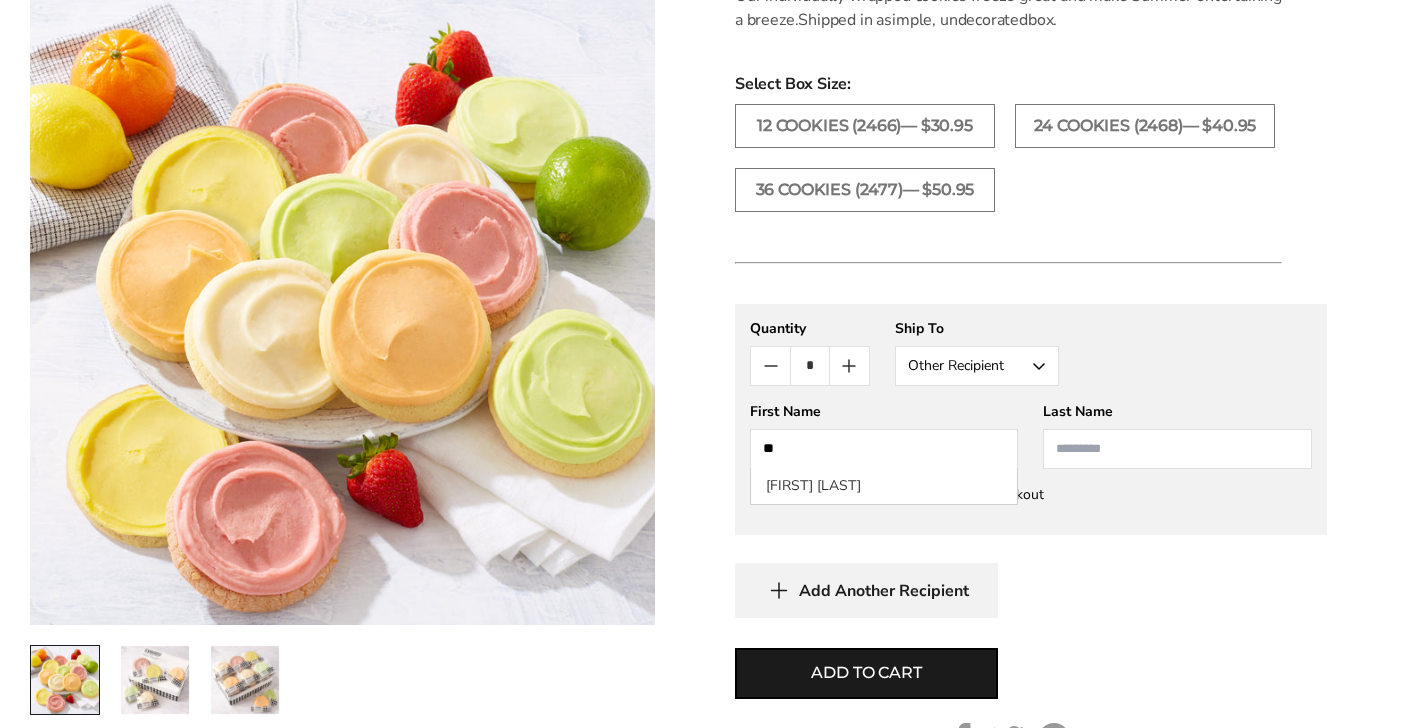 type on "*" 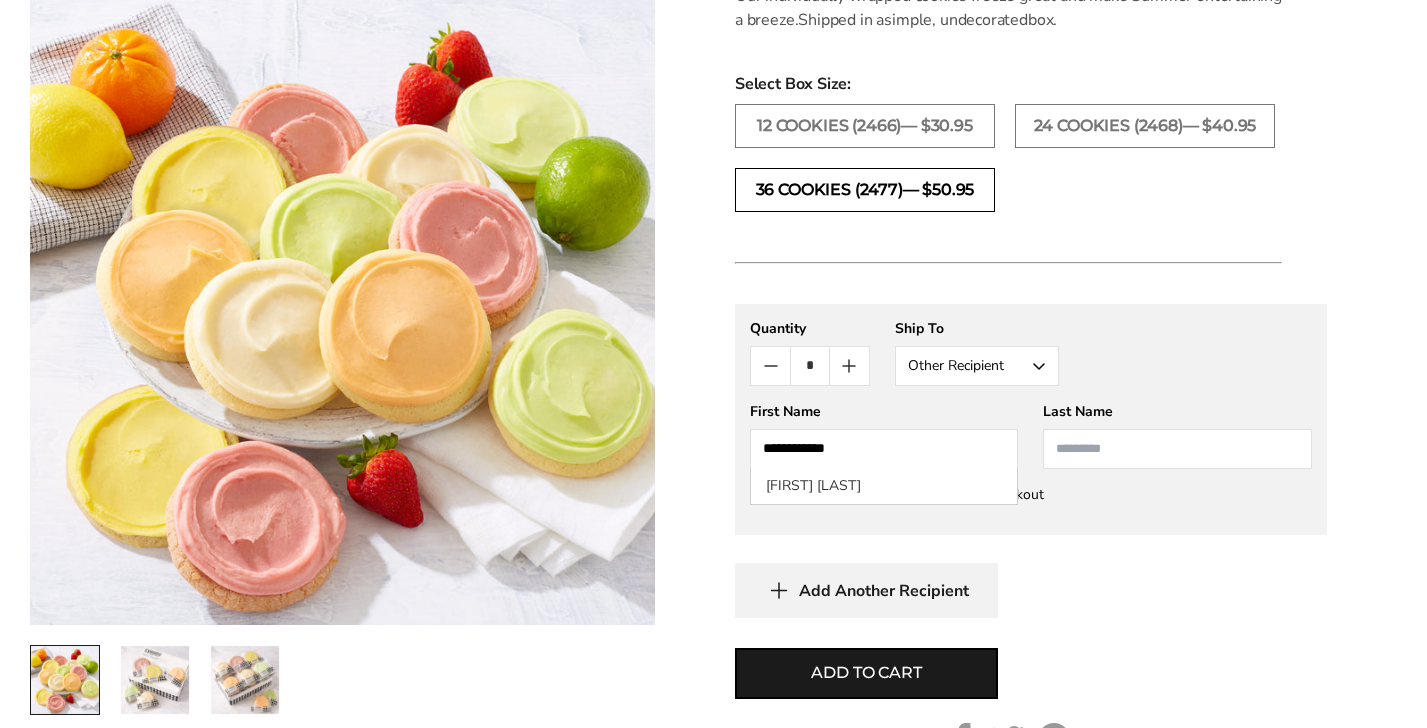 click on "36 COOKIES (2477)— $50.95" at bounding box center [865, 190] 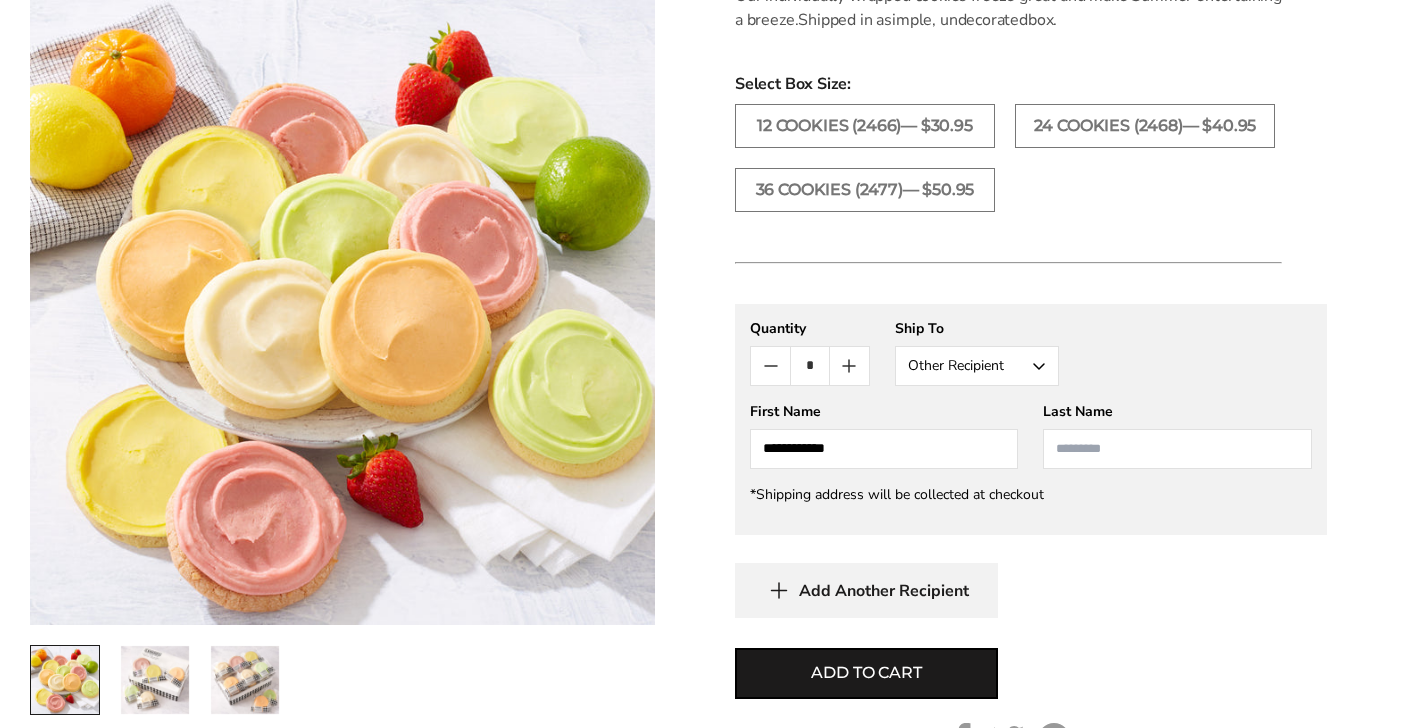 click on "**********" at bounding box center [884, 449] 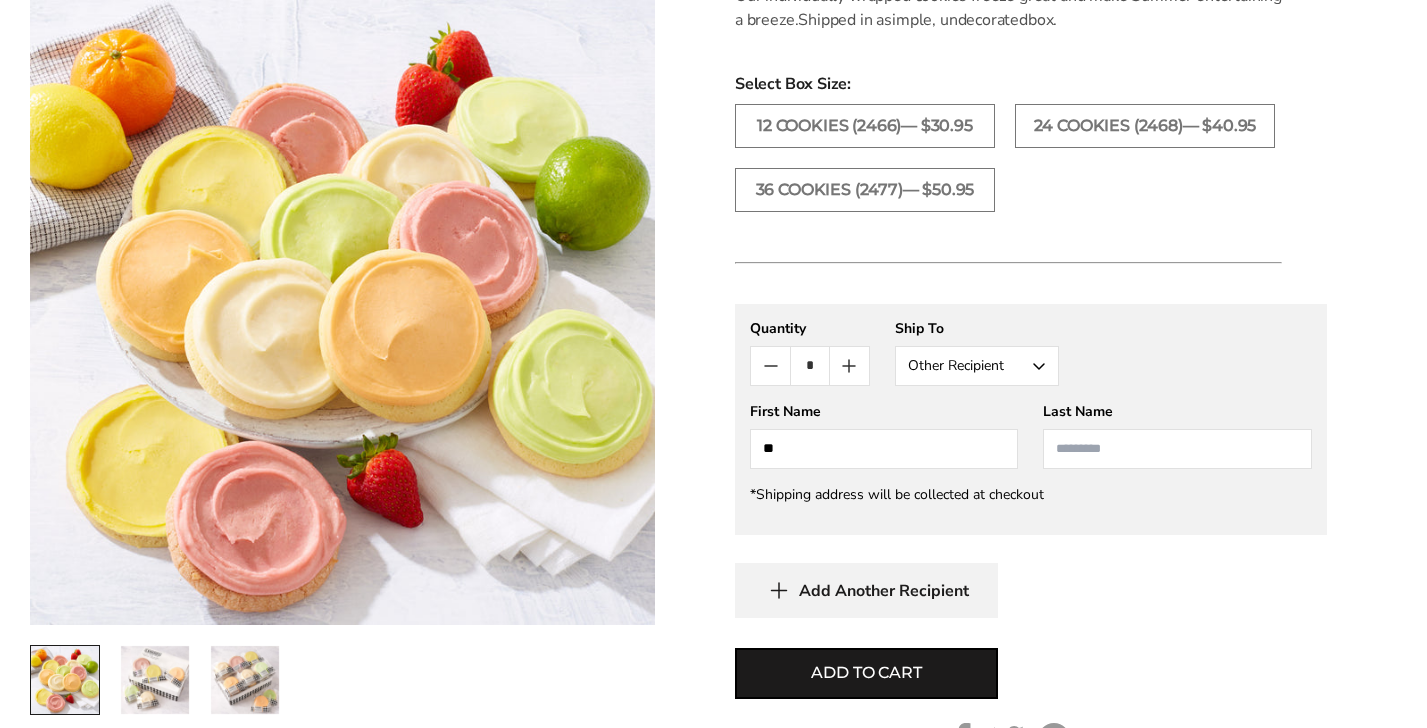 type on "*" 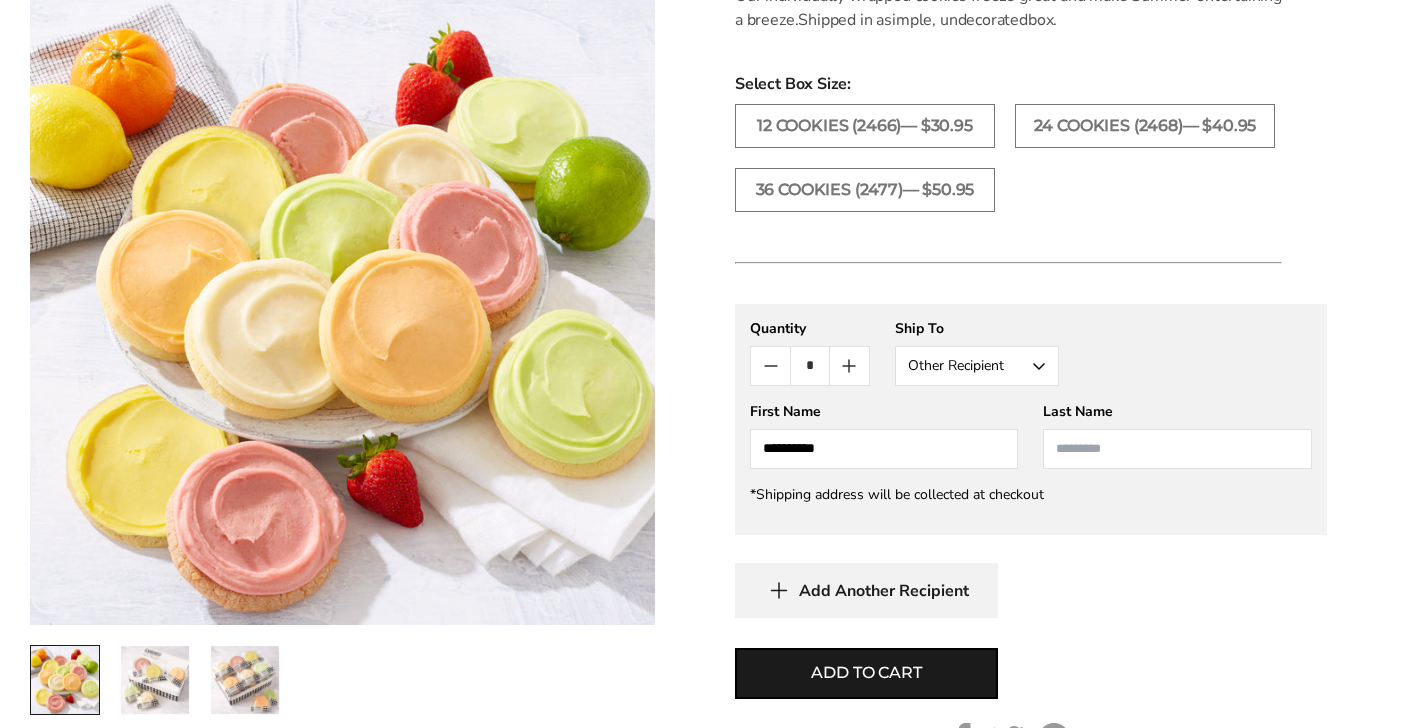 type on "**********" 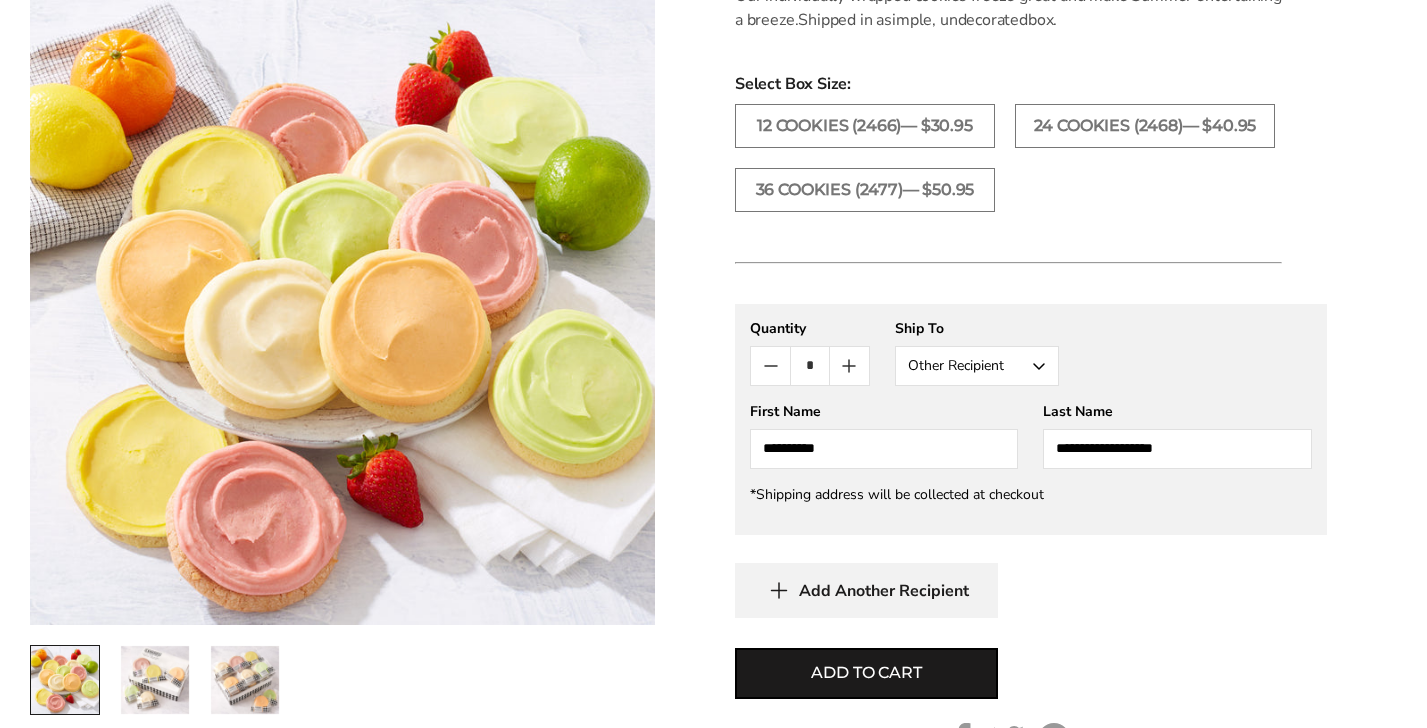 type on "**********" 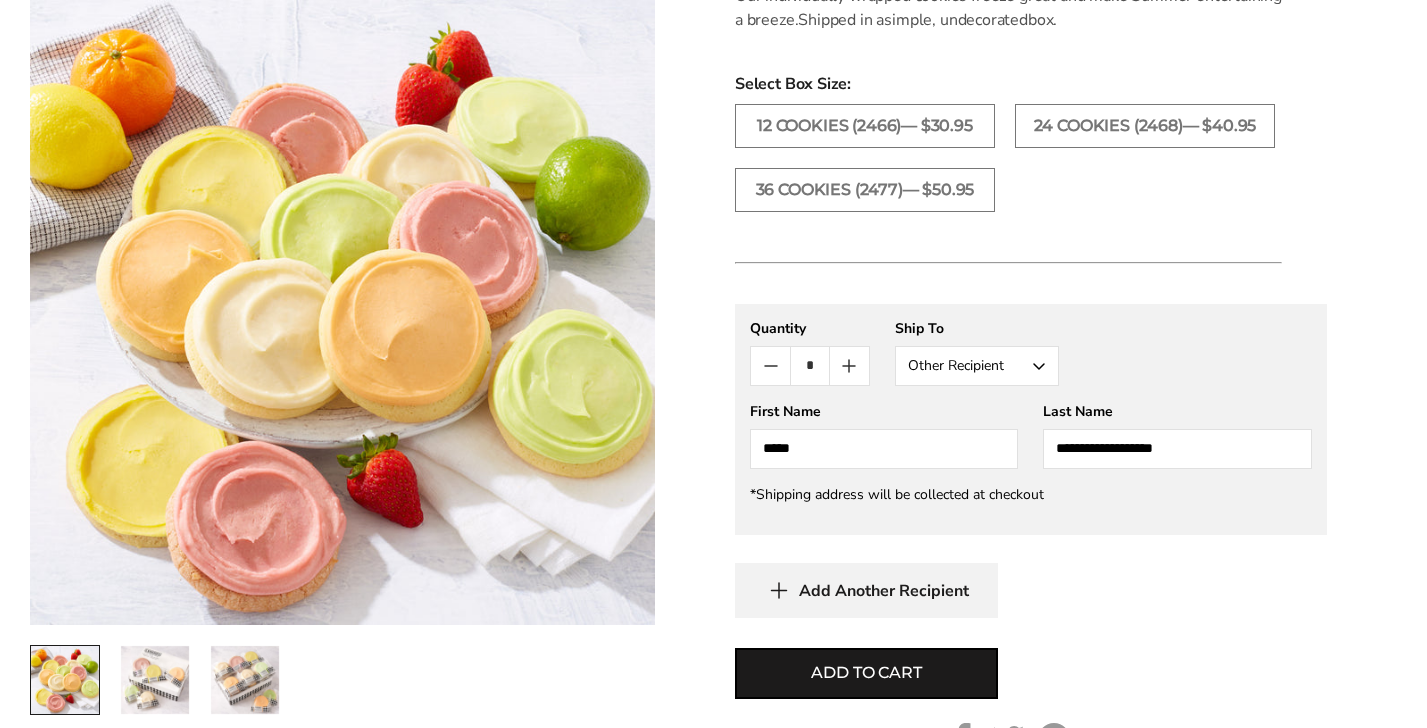 type on "*****" 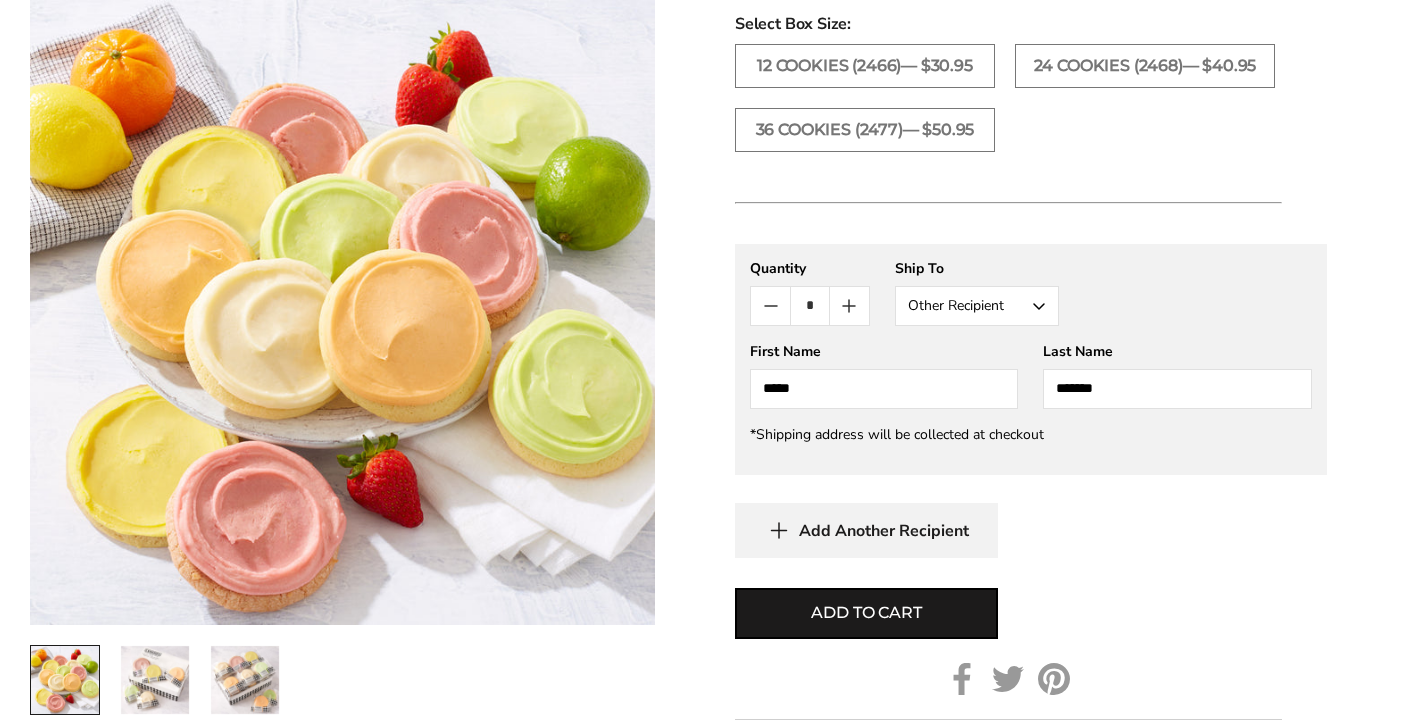scroll, scrollTop: 1119, scrollLeft: 0, axis: vertical 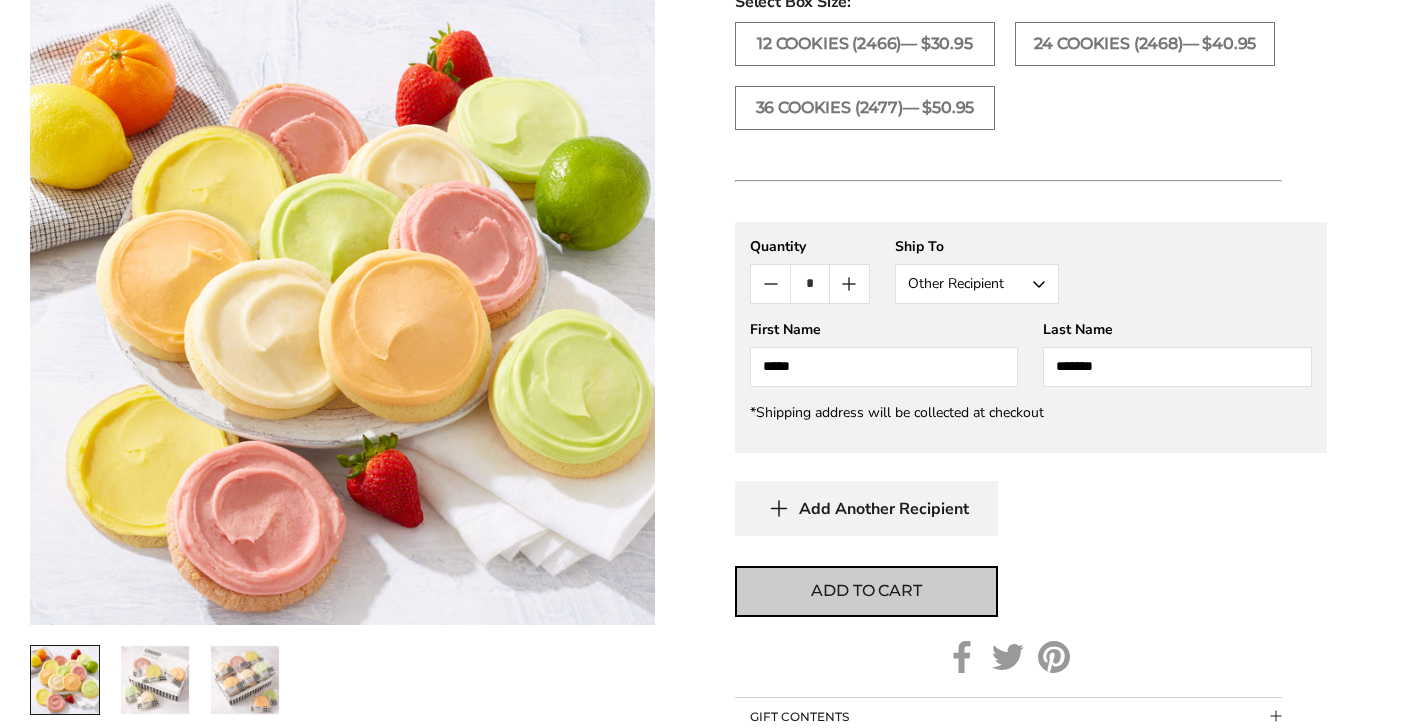 type on "*******" 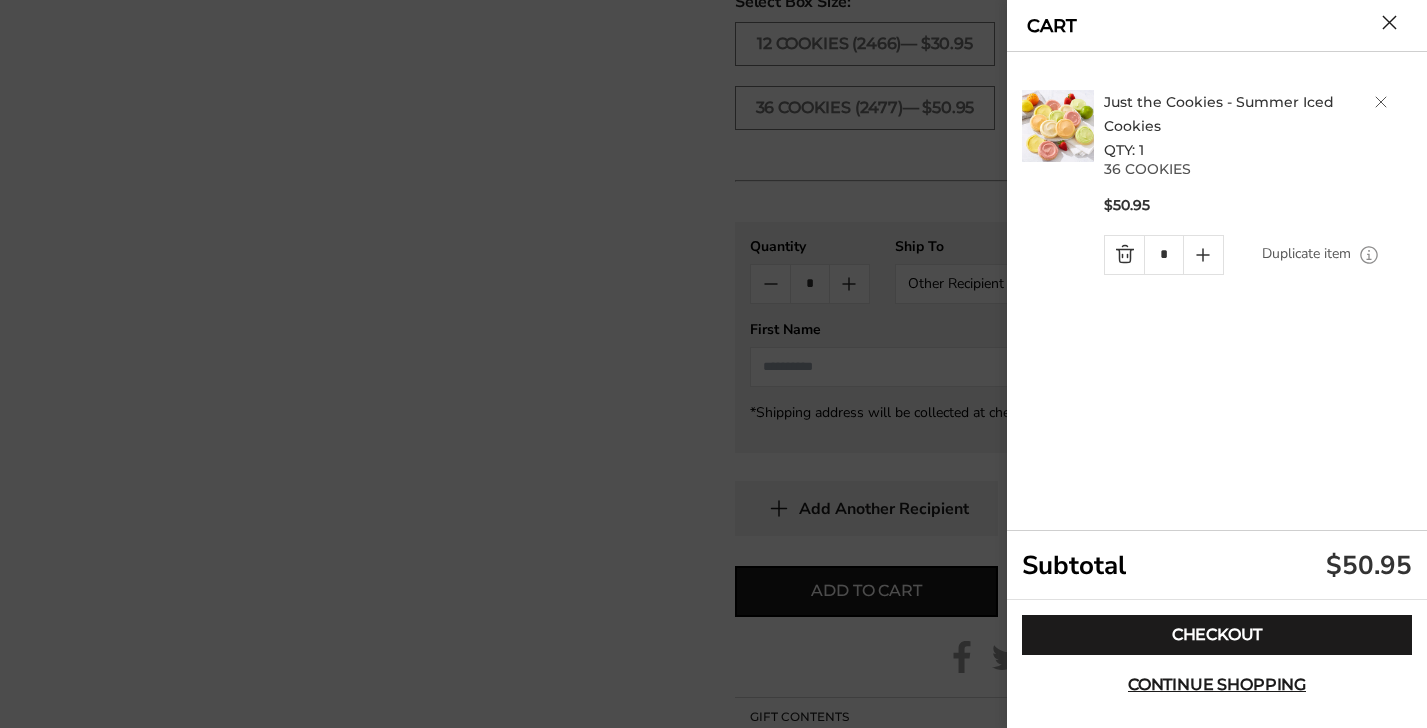 click at bounding box center (1389, 22) 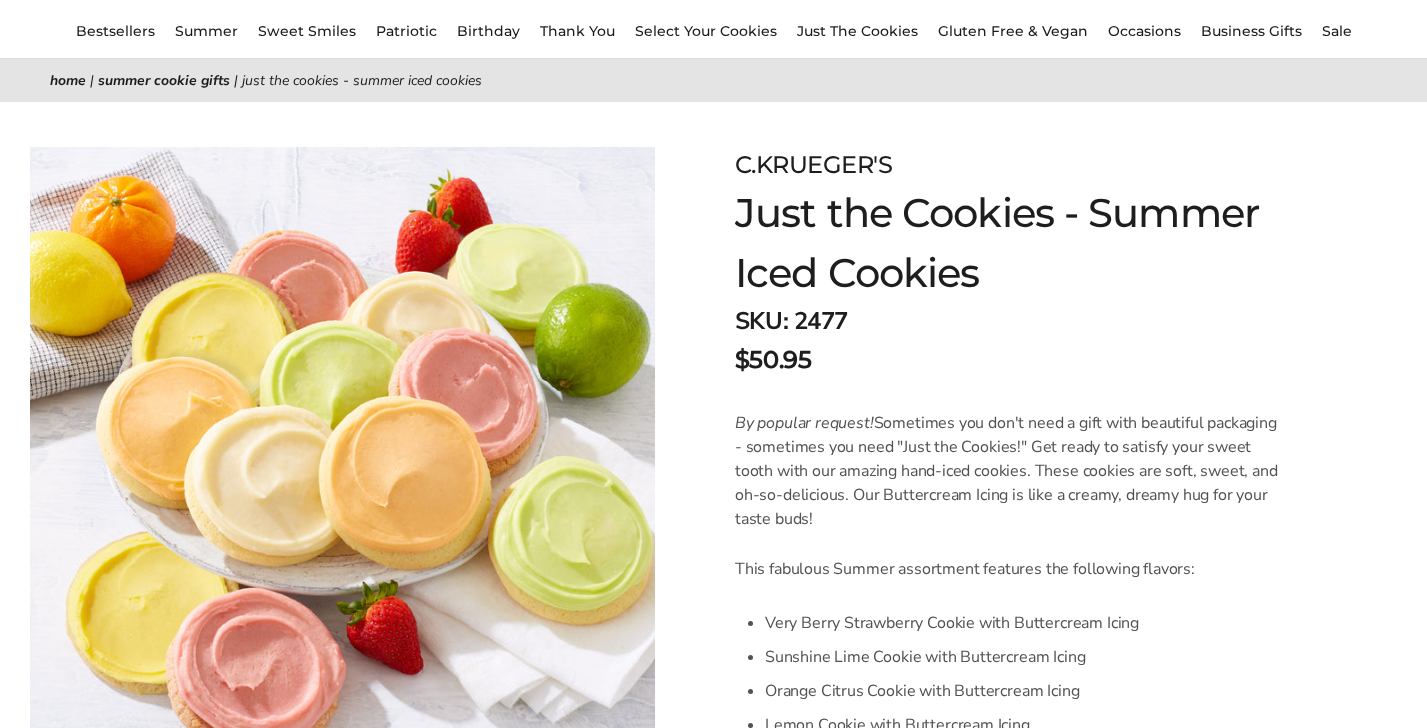 scroll, scrollTop: 0, scrollLeft: 0, axis: both 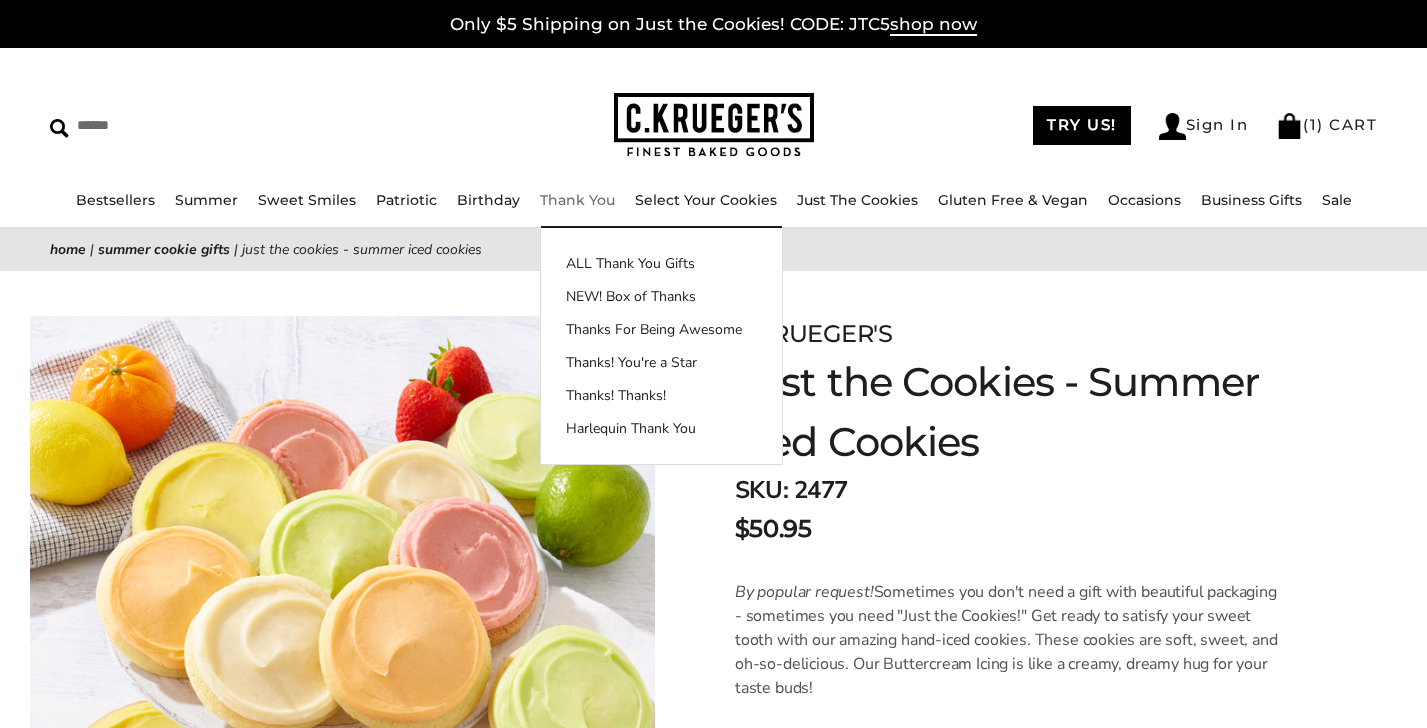 click on "Thank You" at bounding box center (577, 200) 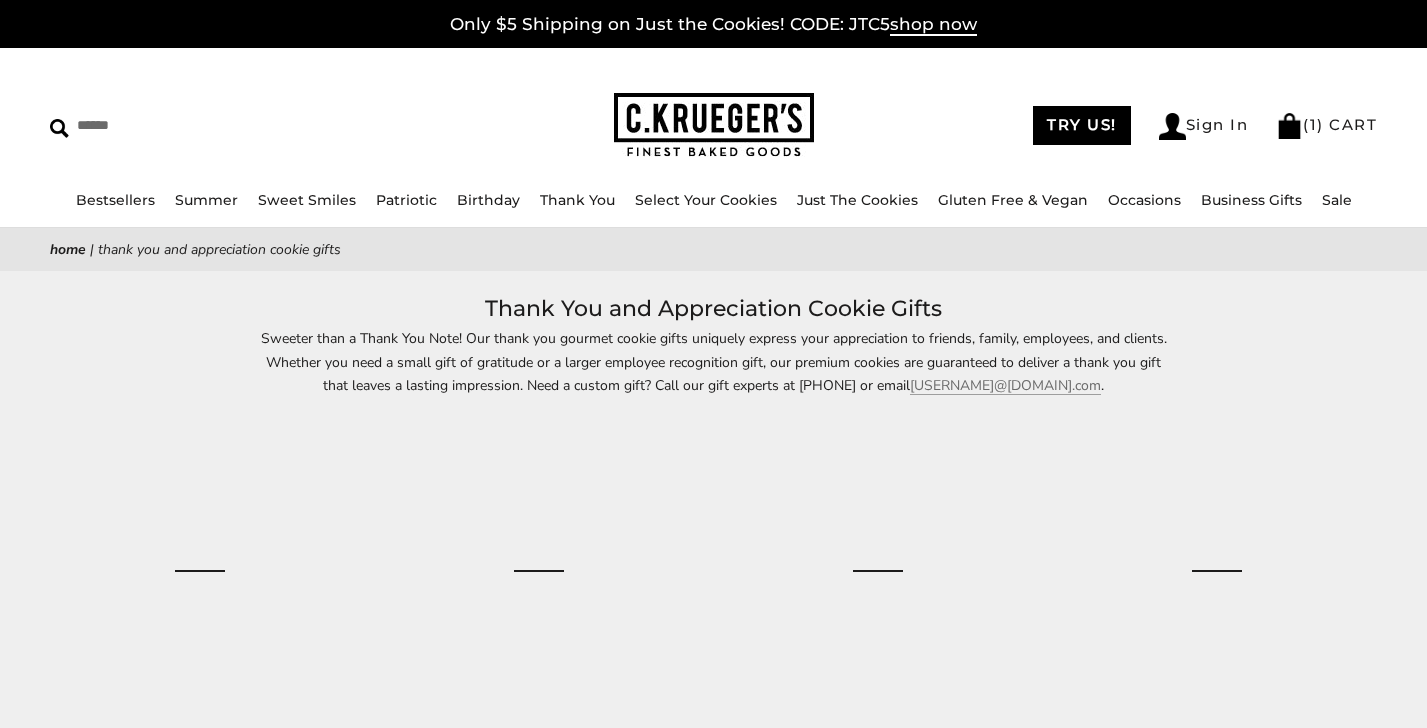 scroll, scrollTop: 0, scrollLeft: 0, axis: both 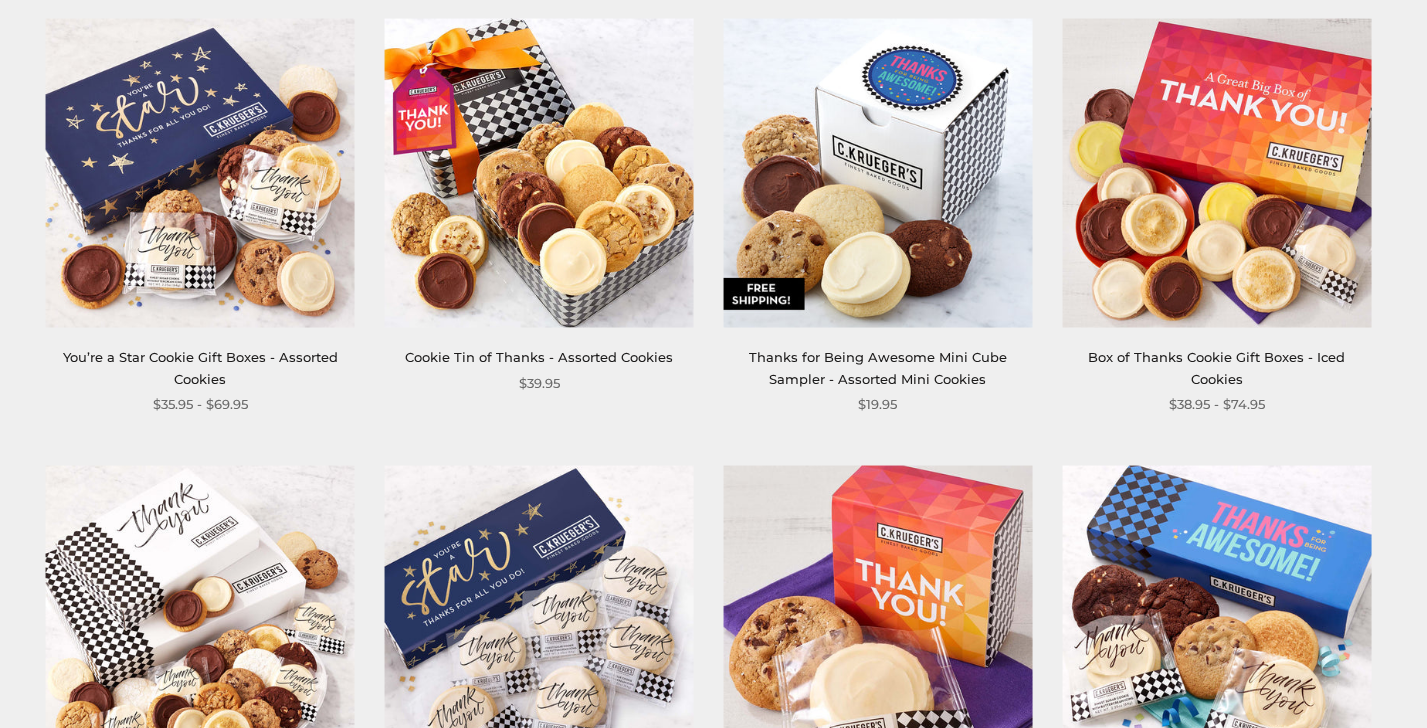 click at bounding box center (1216, 172) 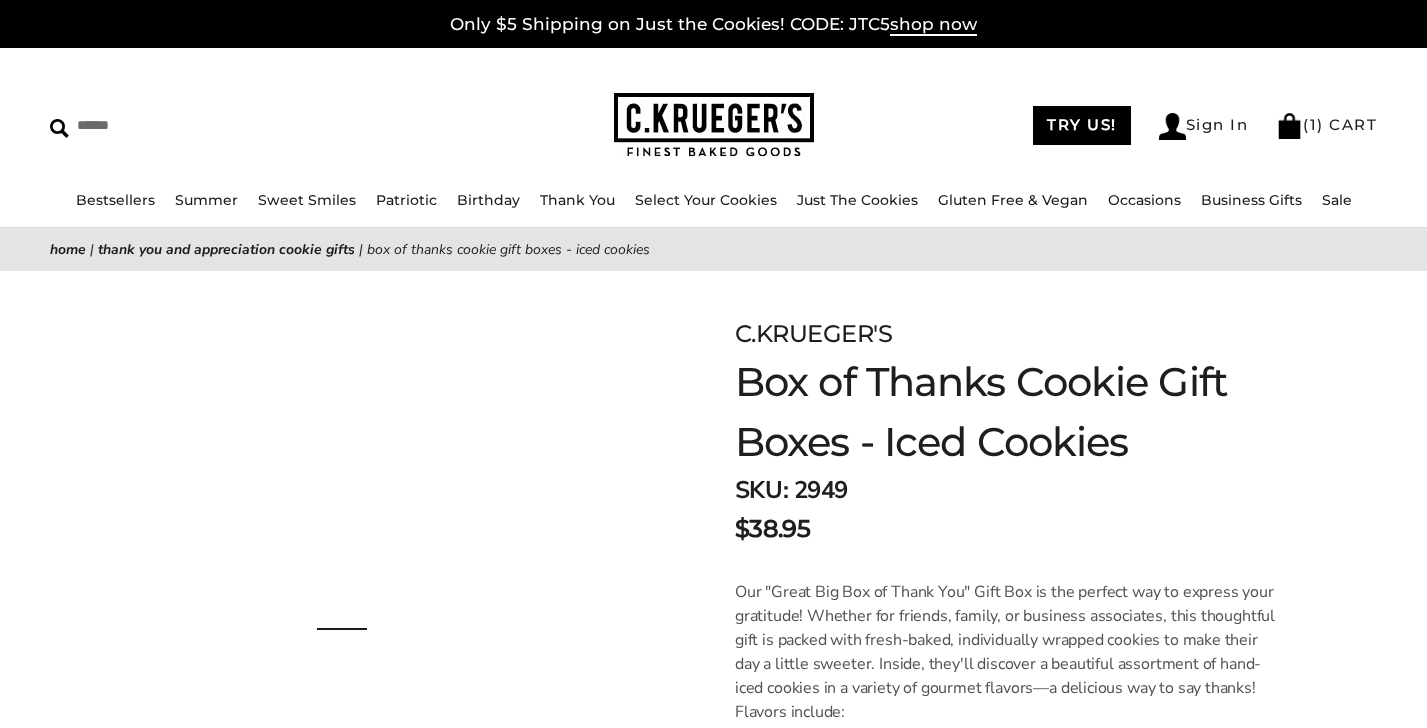 scroll, scrollTop: 0, scrollLeft: 0, axis: both 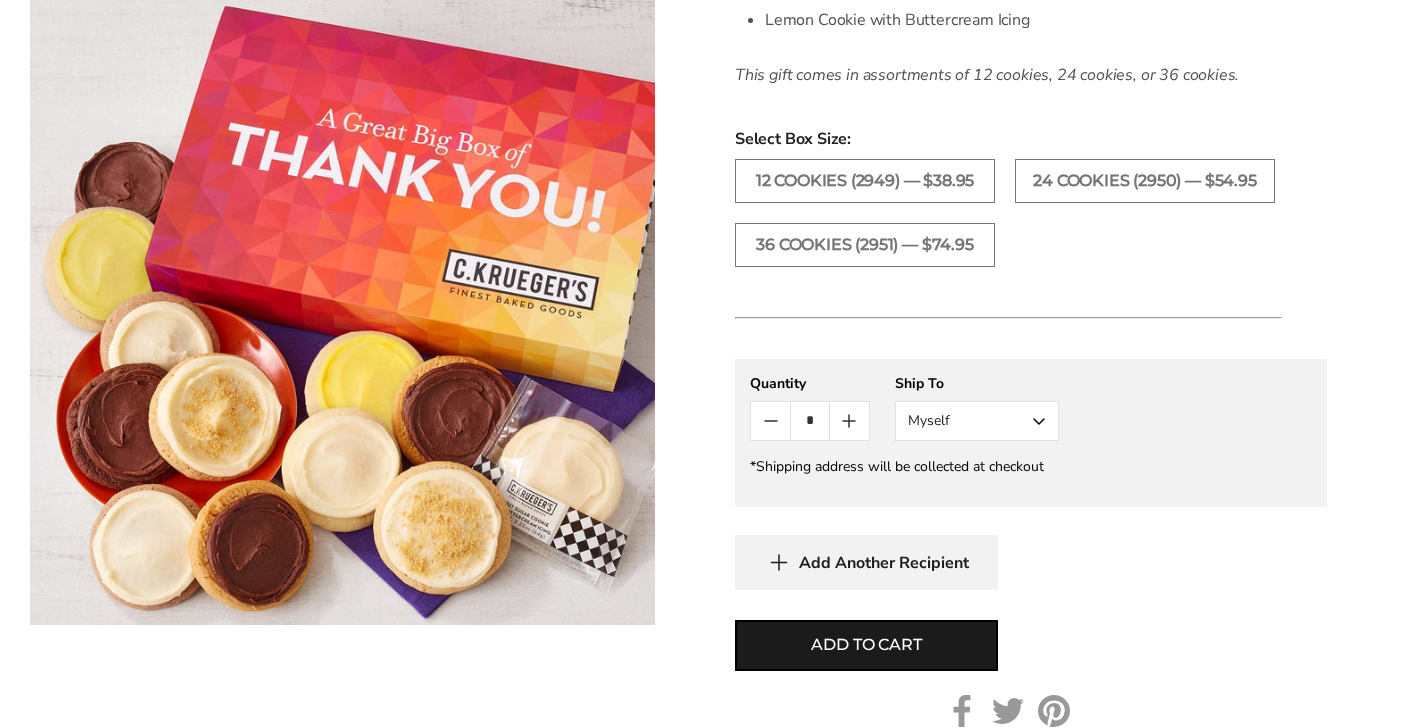 click on "Myself" at bounding box center (977, 421) 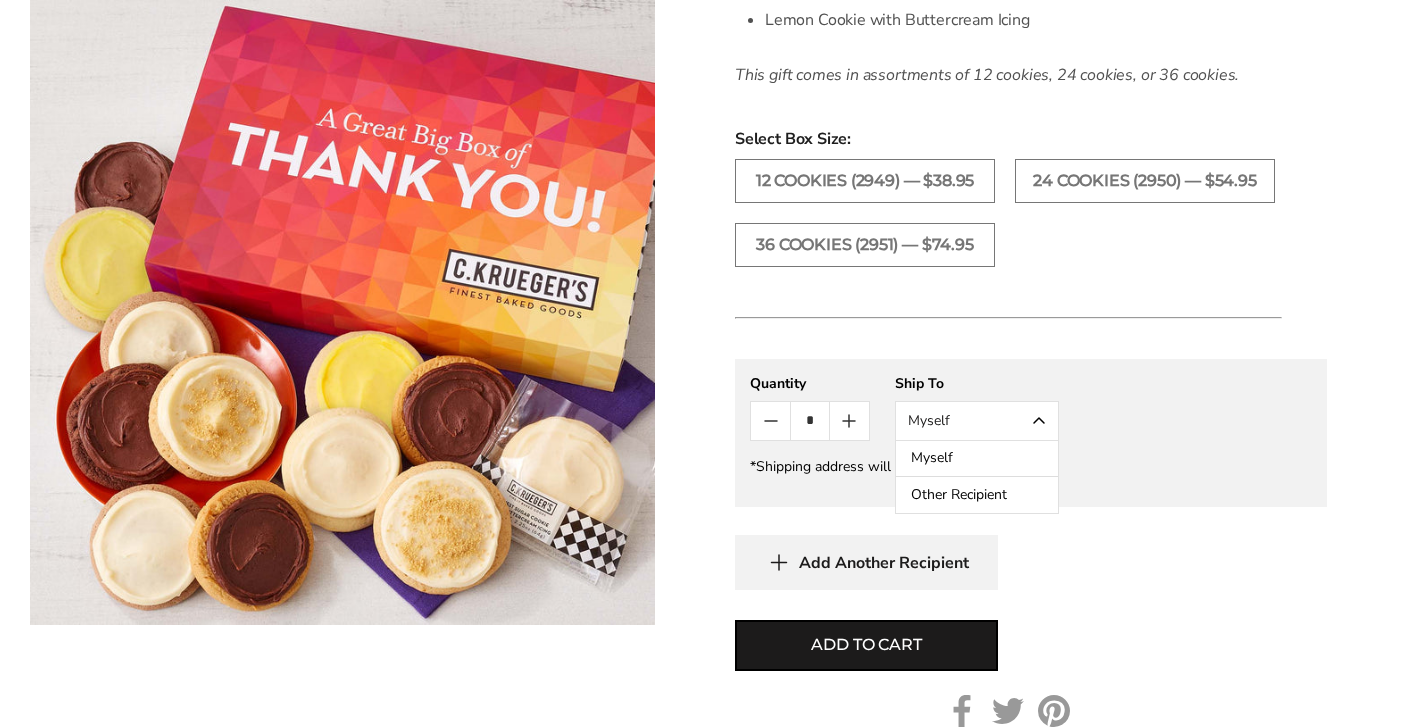 click on "Other Recipient" at bounding box center (977, 495) 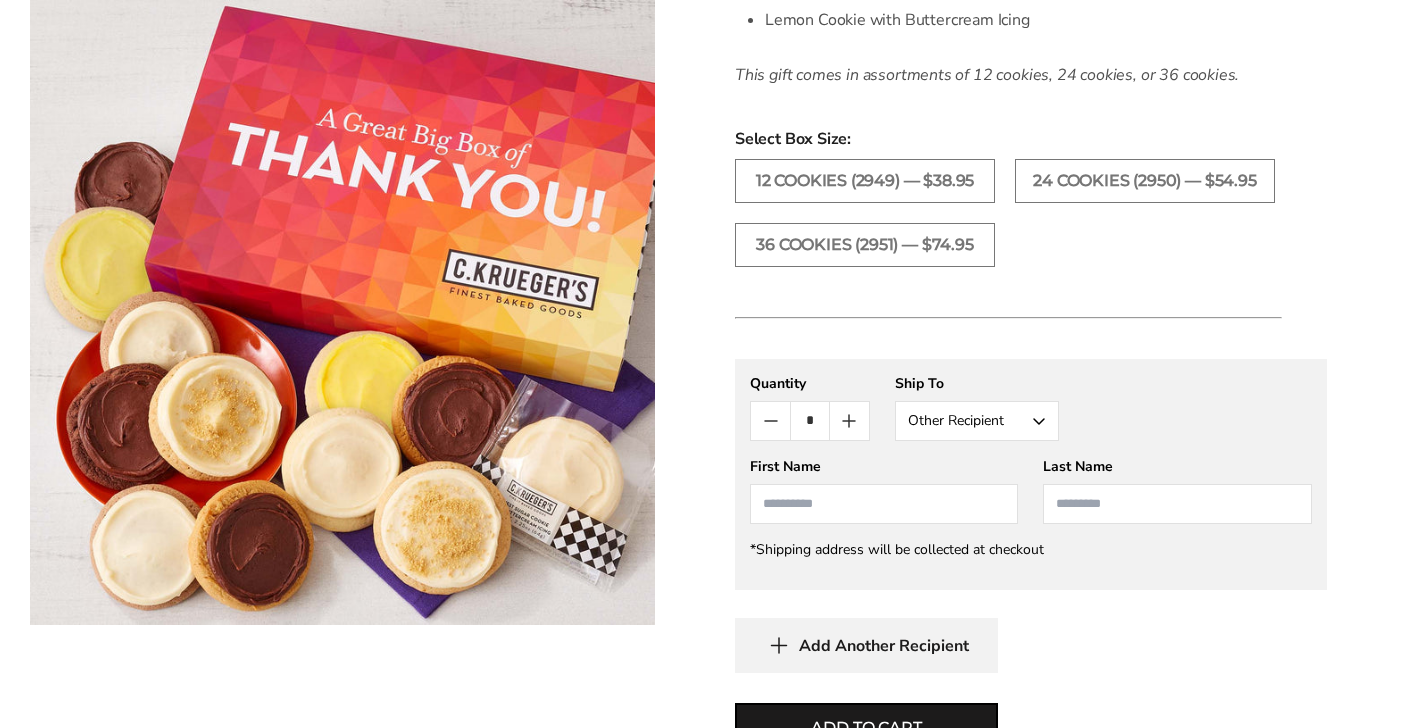 click at bounding box center (884, 504) 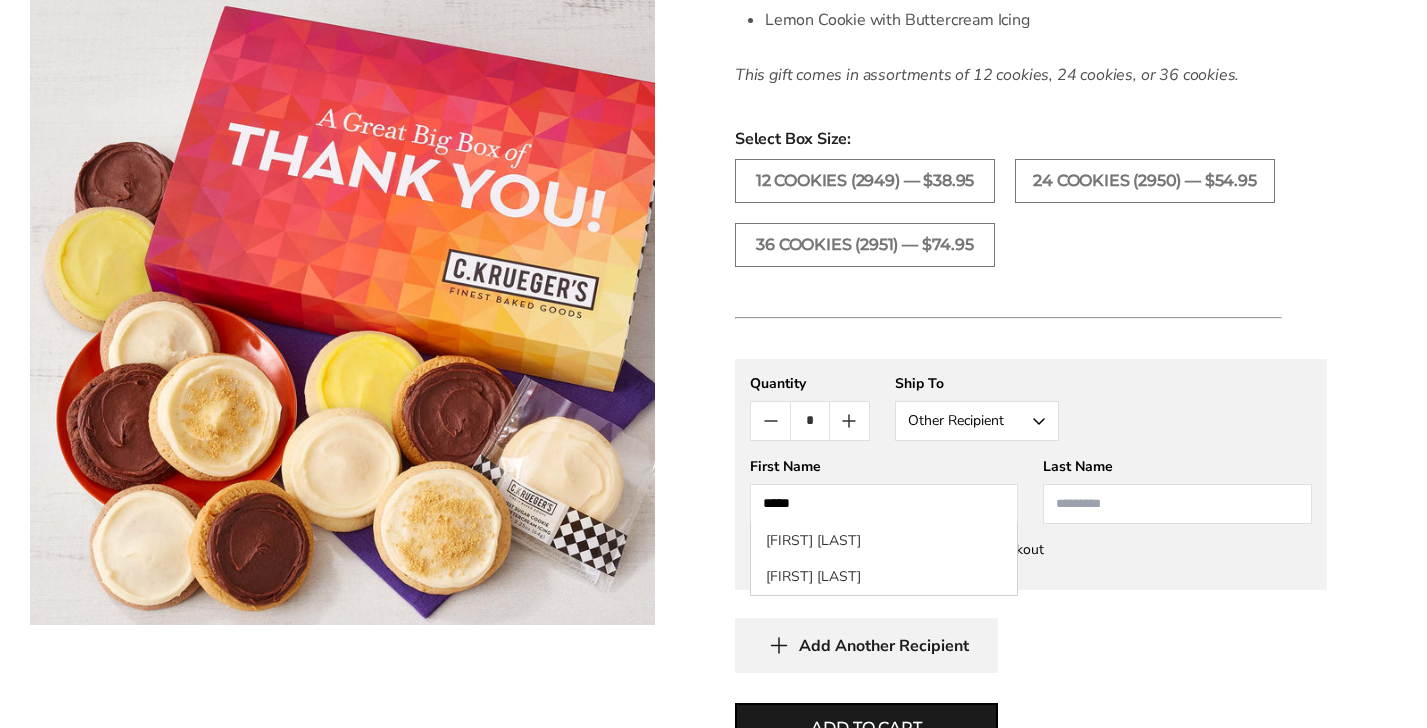 type on "*****" 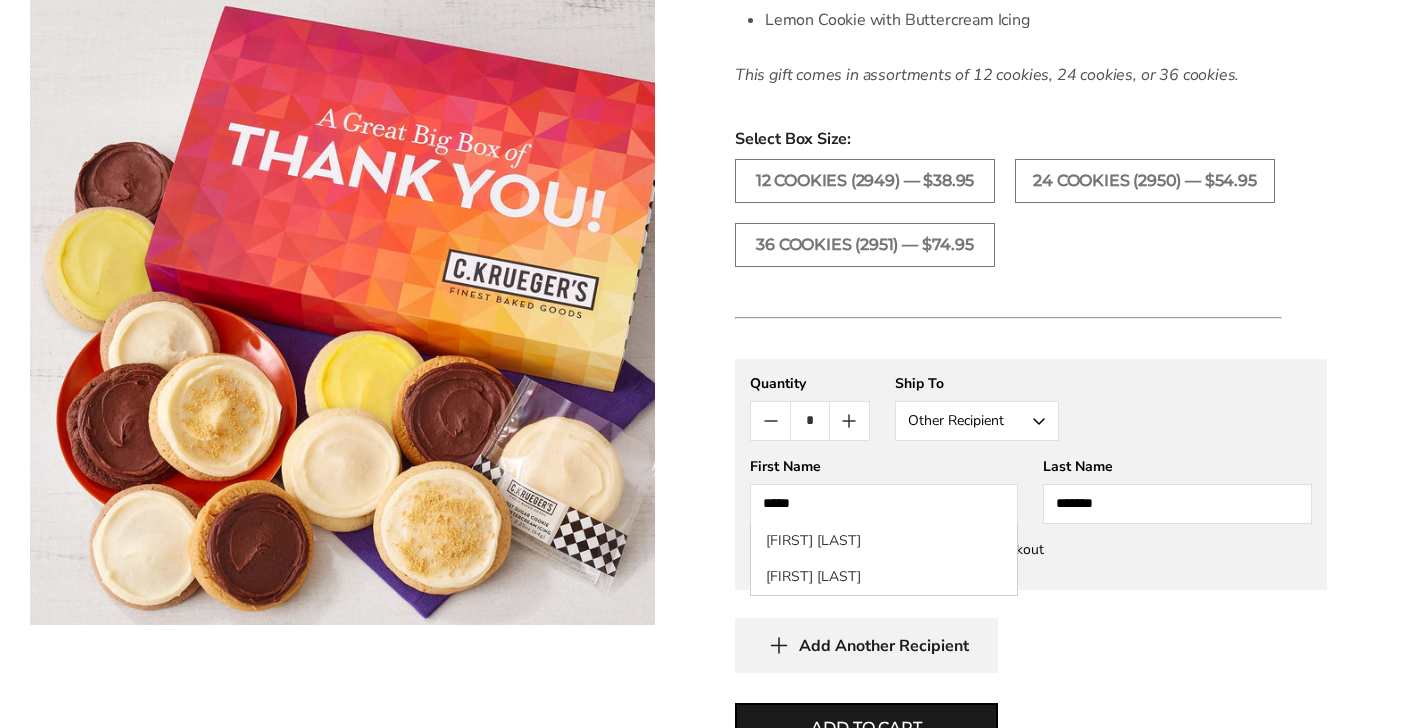 type on "*******" 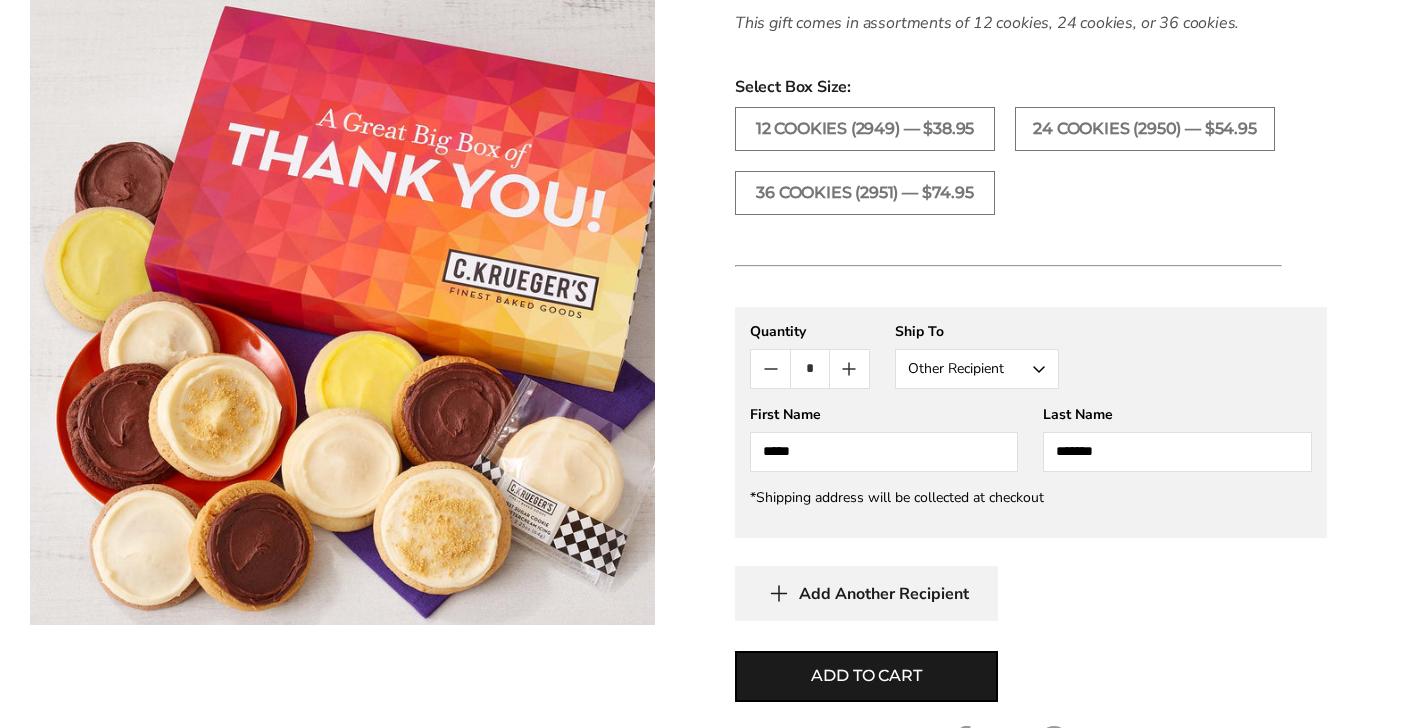 scroll, scrollTop: 982, scrollLeft: 0, axis: vertical 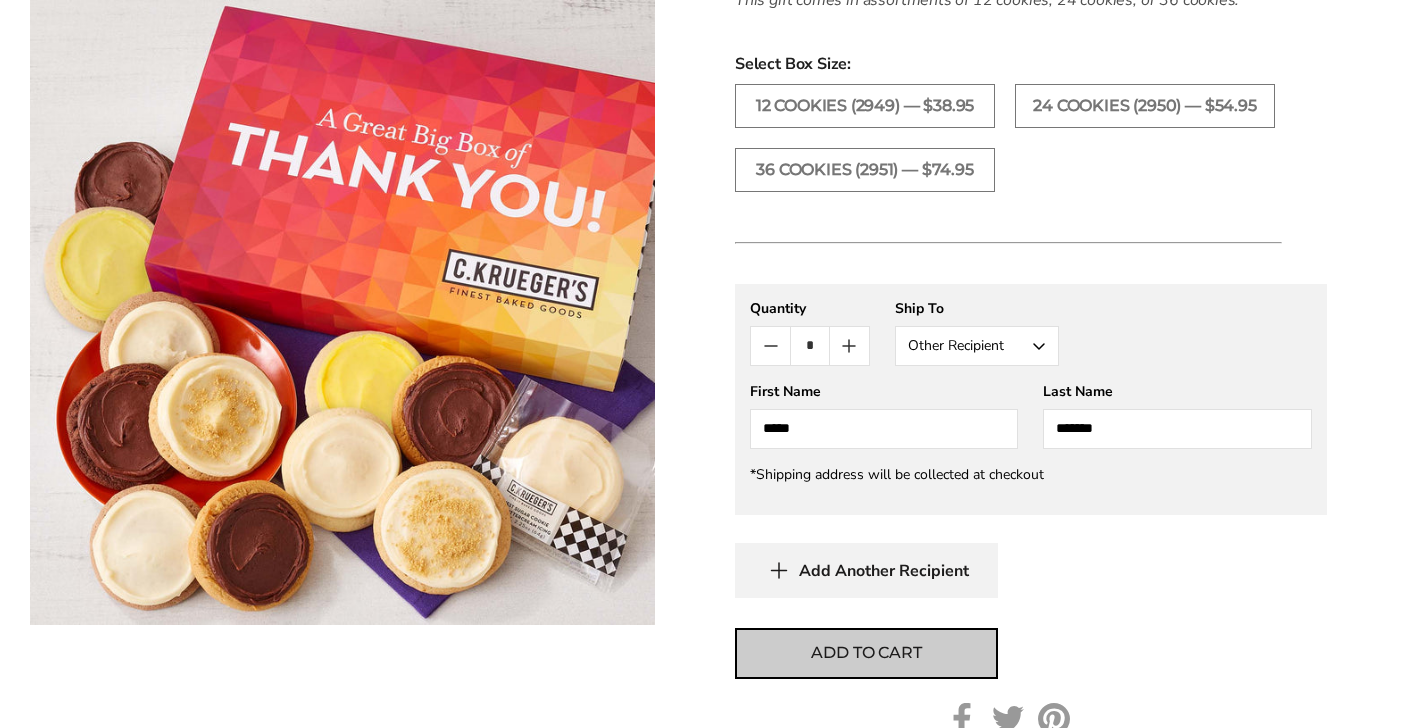 click on "Add to cart" at bounding box center [866, 653] 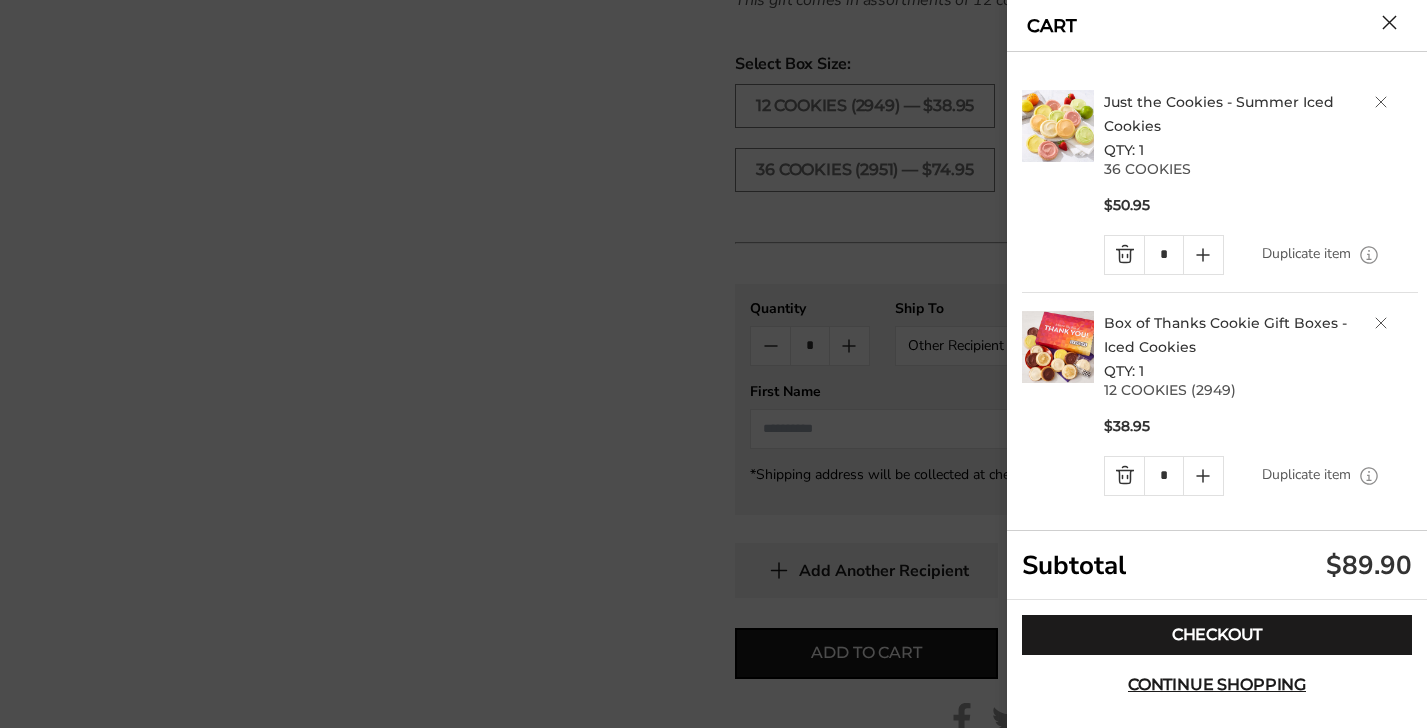 click at bounding box center [1381, 102] 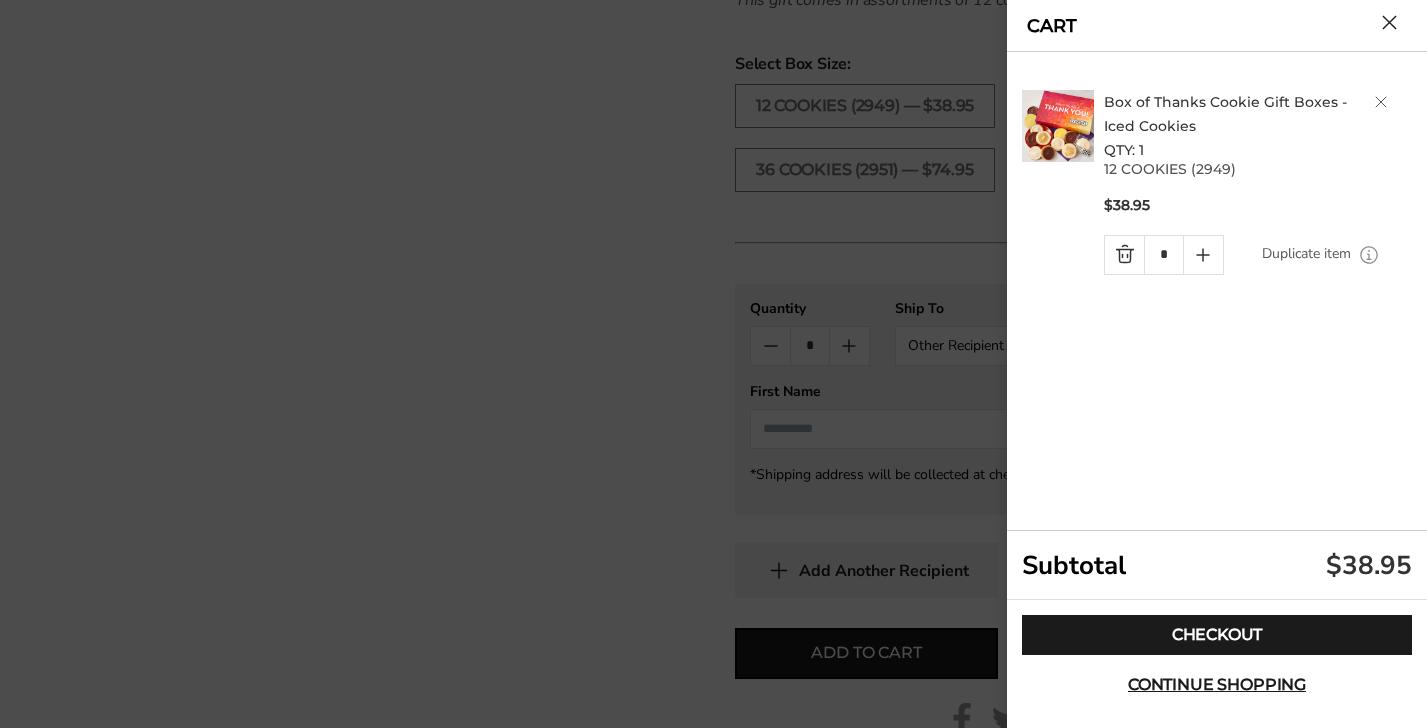 click at bounding box center [713, 364] 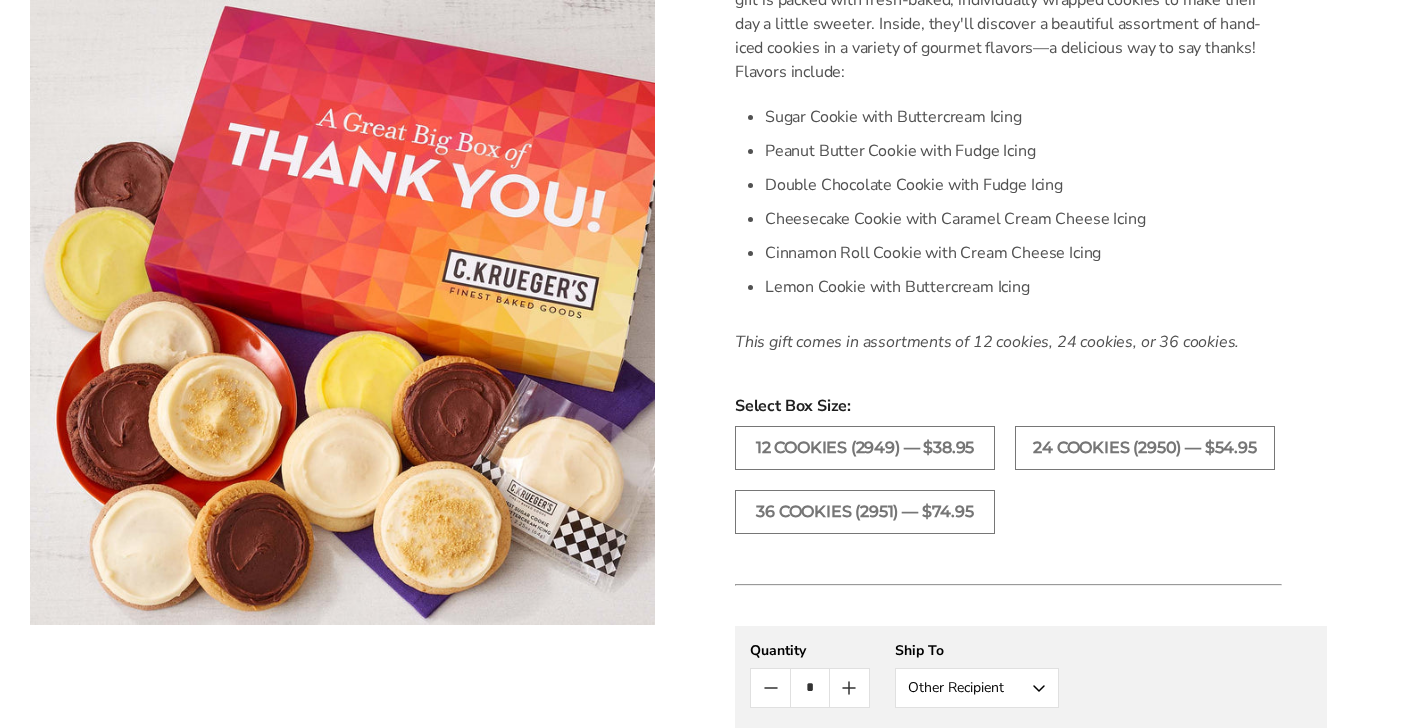 scroll, scrollTop: 384, scrollLeft: 0, axis: vertical 